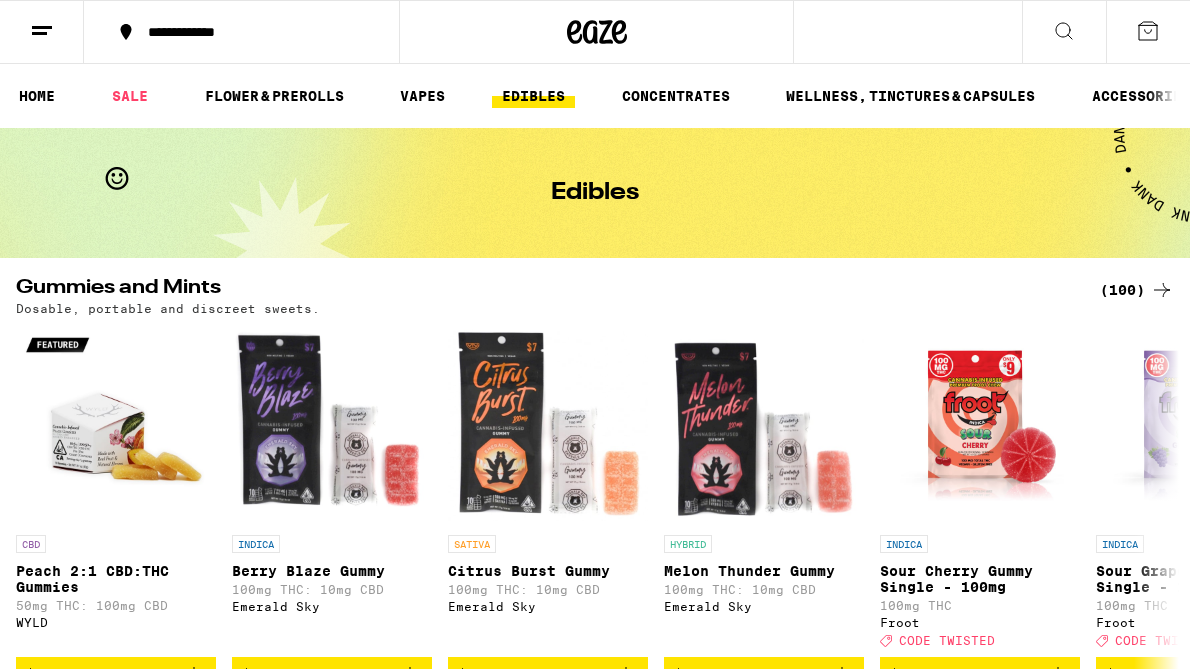 scroll, scrollTop: 0, scrollLeft: 0, axis: both 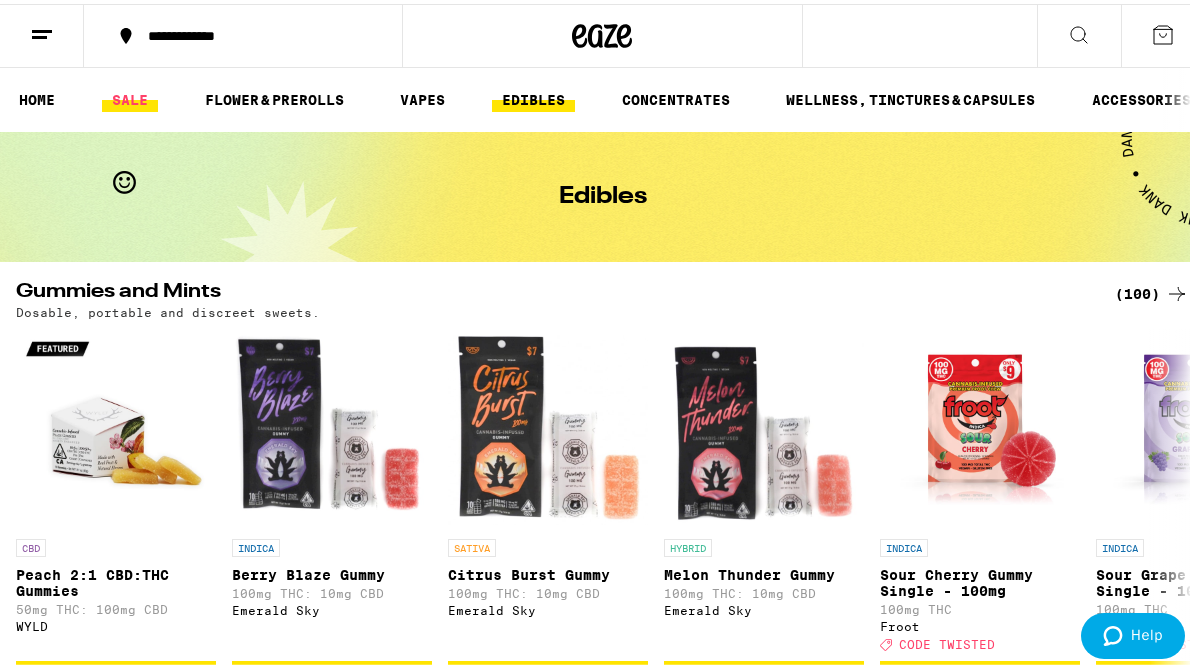 click on "SALE" at bounding box center [130, 96] 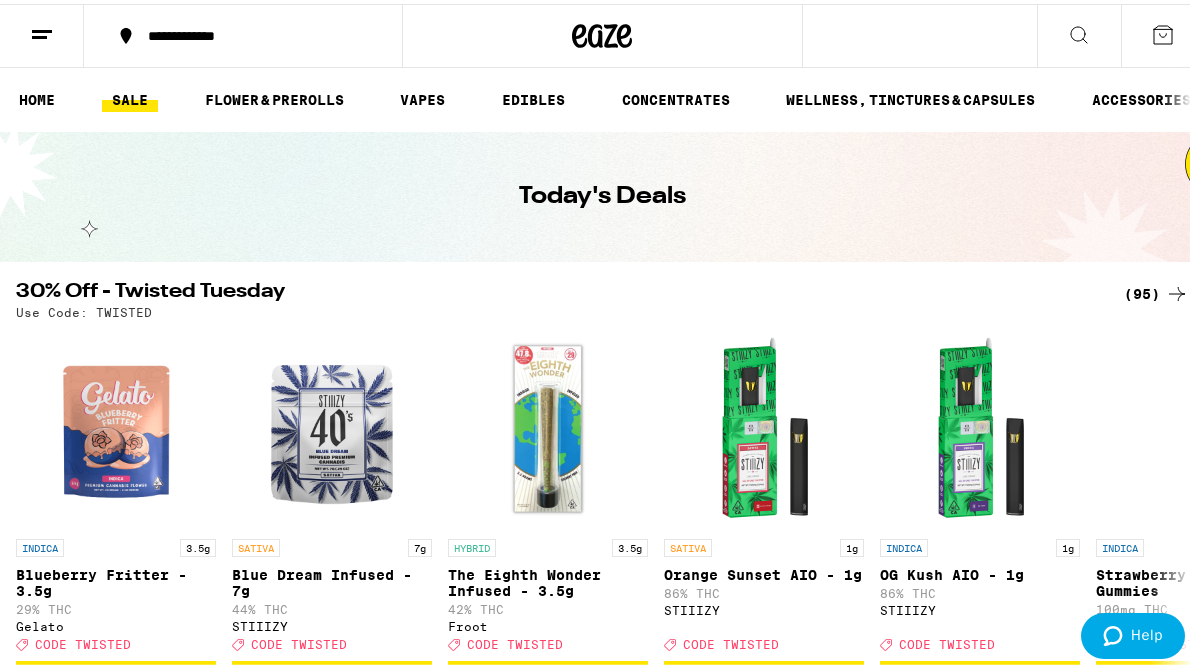 click on "(95)" at bounding box center [1156, 290] 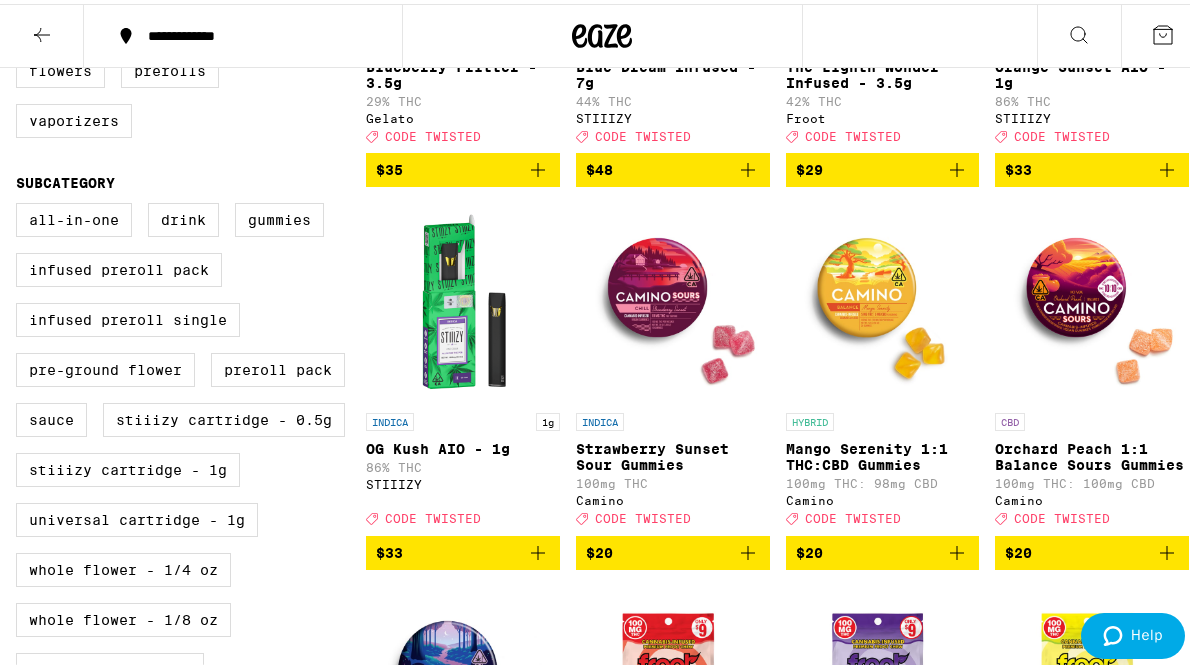 scroll, scrollTop: 458, scrollLeft: 0, axis: vertical 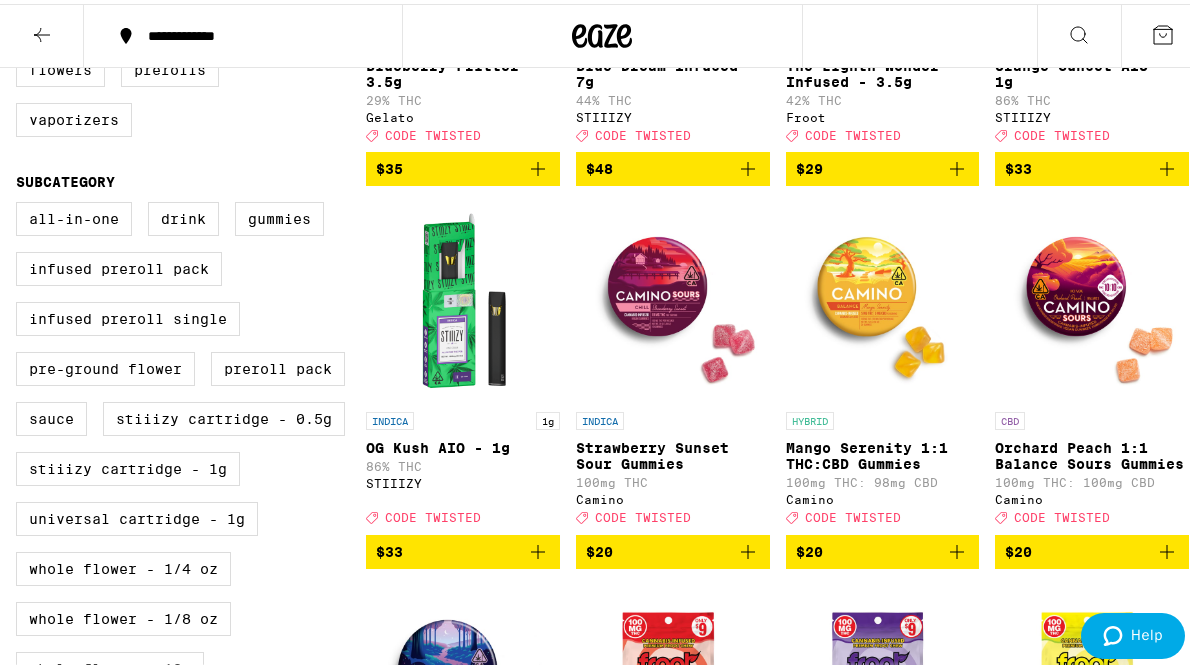 click on "CODE TWISTED" at bounding box center [433, 514] 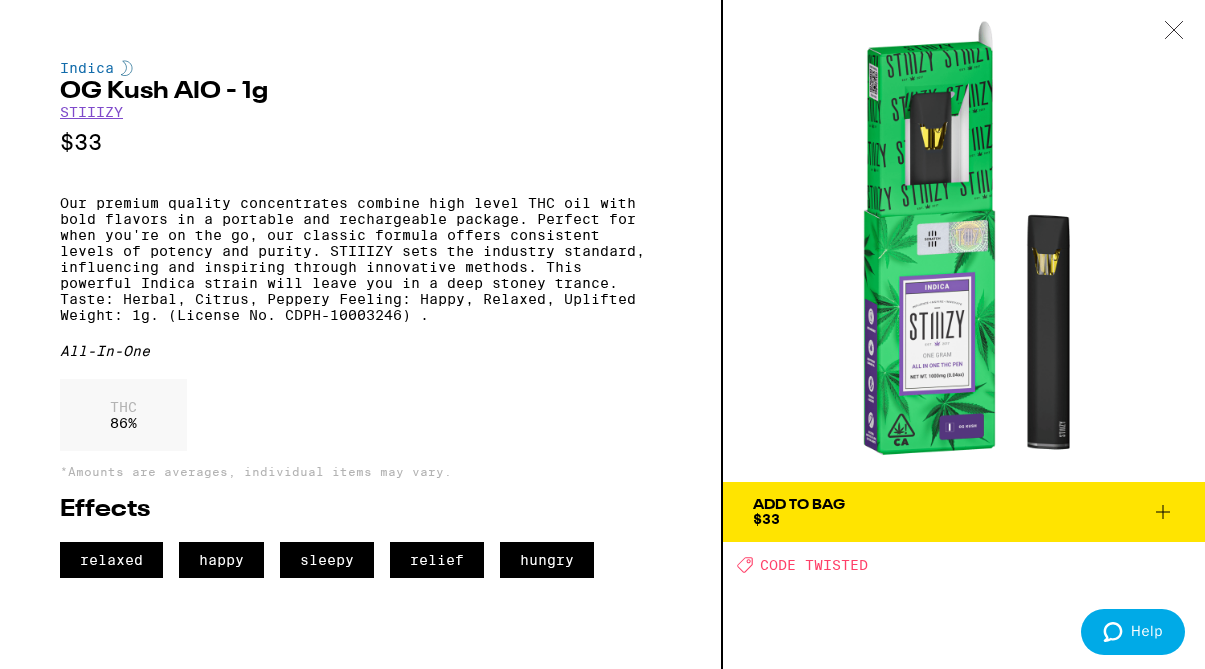click at bounding box center (1174, 31) 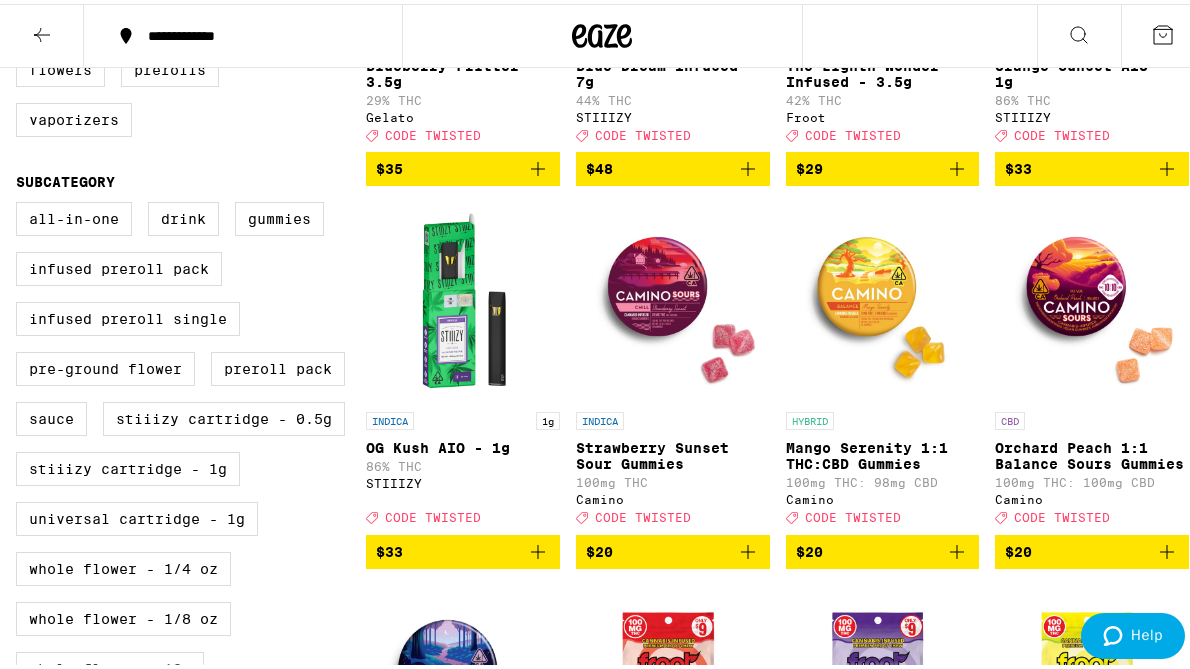 click 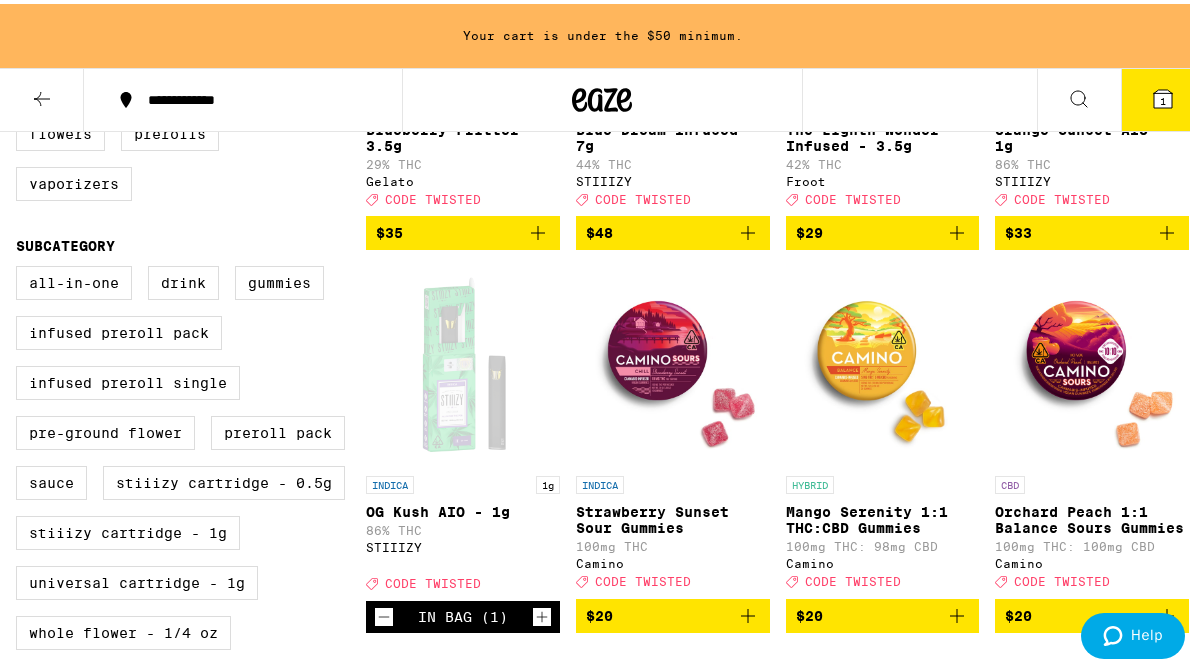 scroll, scrollTop: 522, scrollLeft: 0, axis: vertical 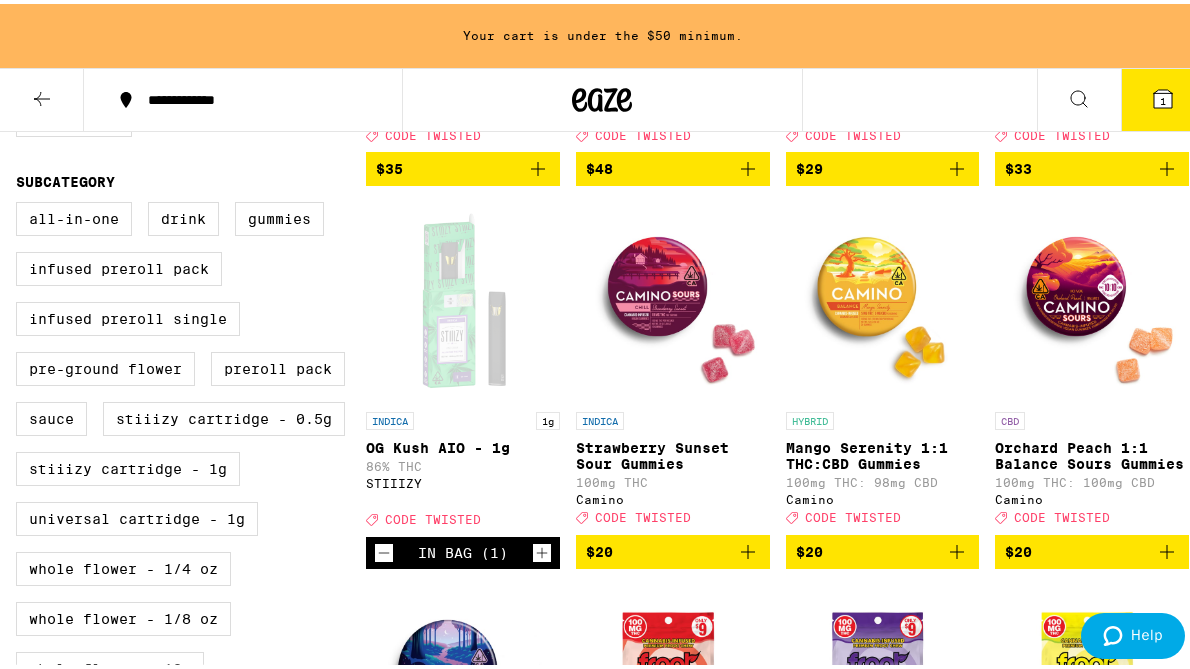 click 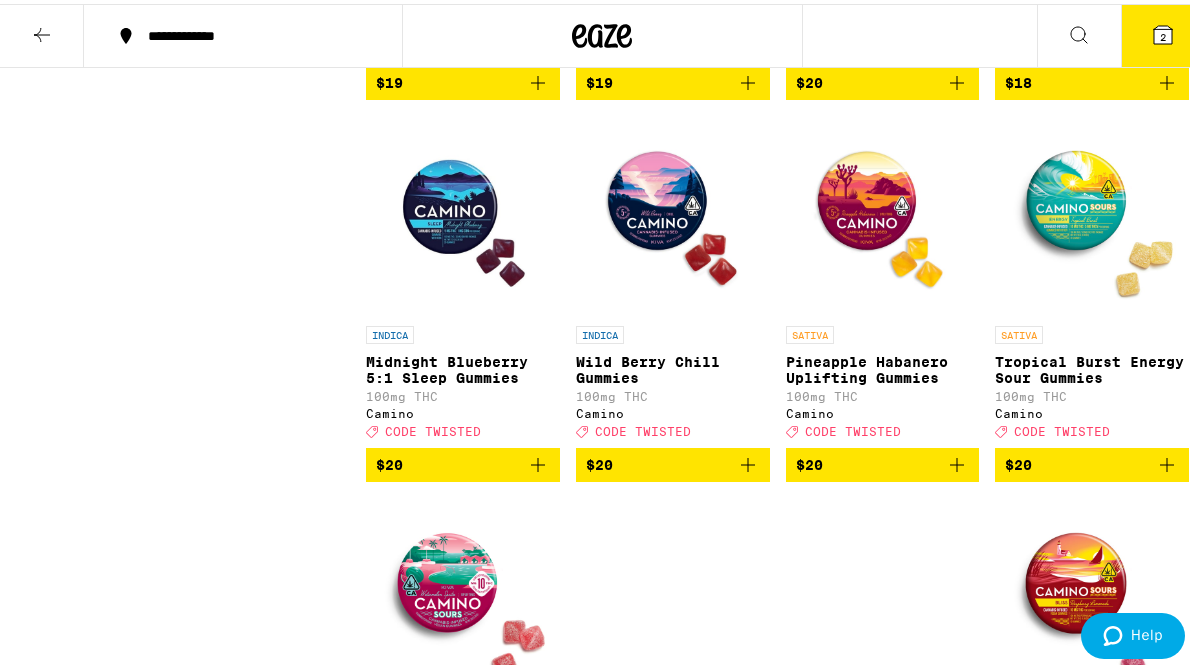 scroll, scrollTop: 2840, scrollLeft: 0, axis: vertical 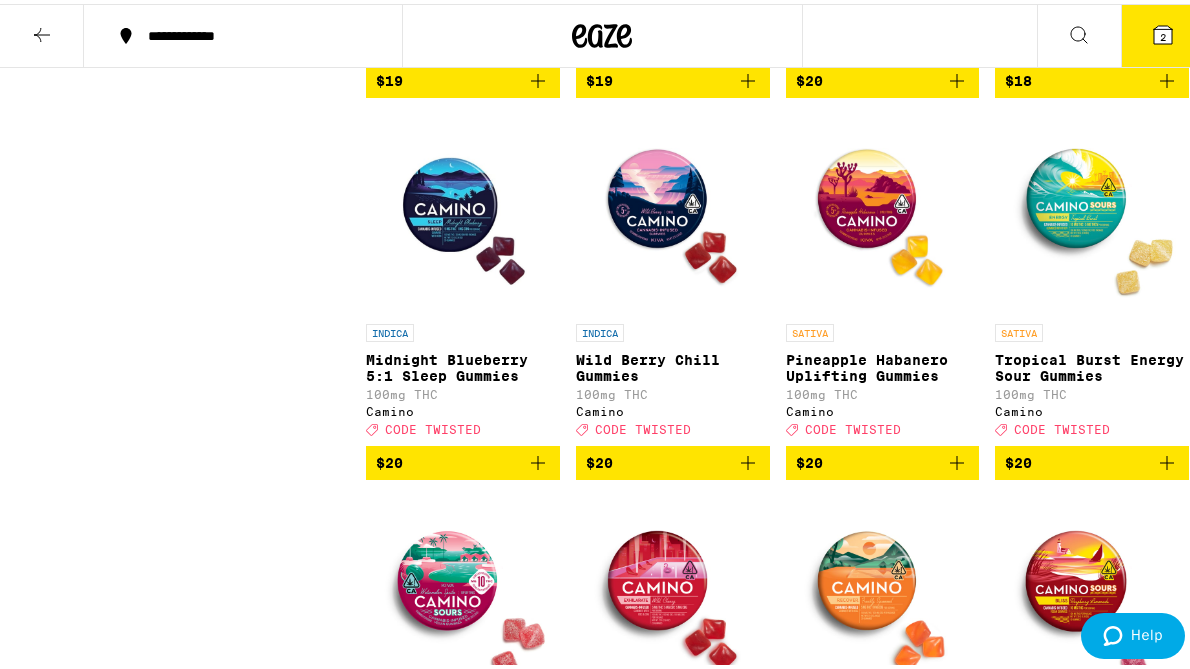 click 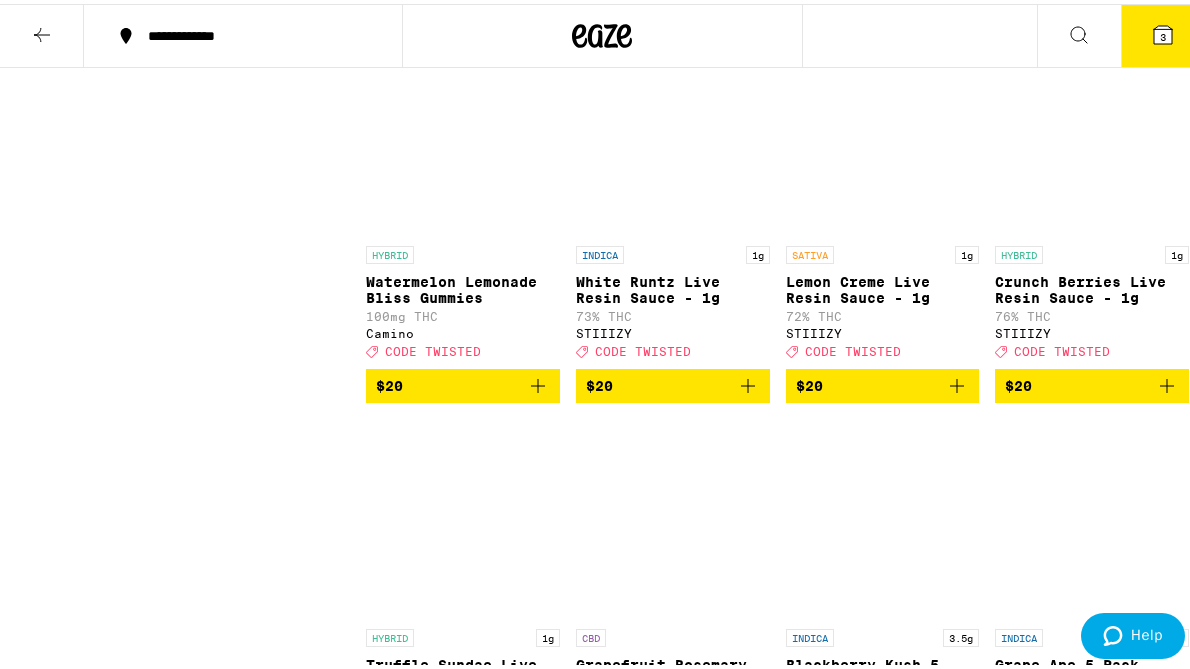 scroll, scrollTop: 3684, scrollLeft: 0, axis: vertical 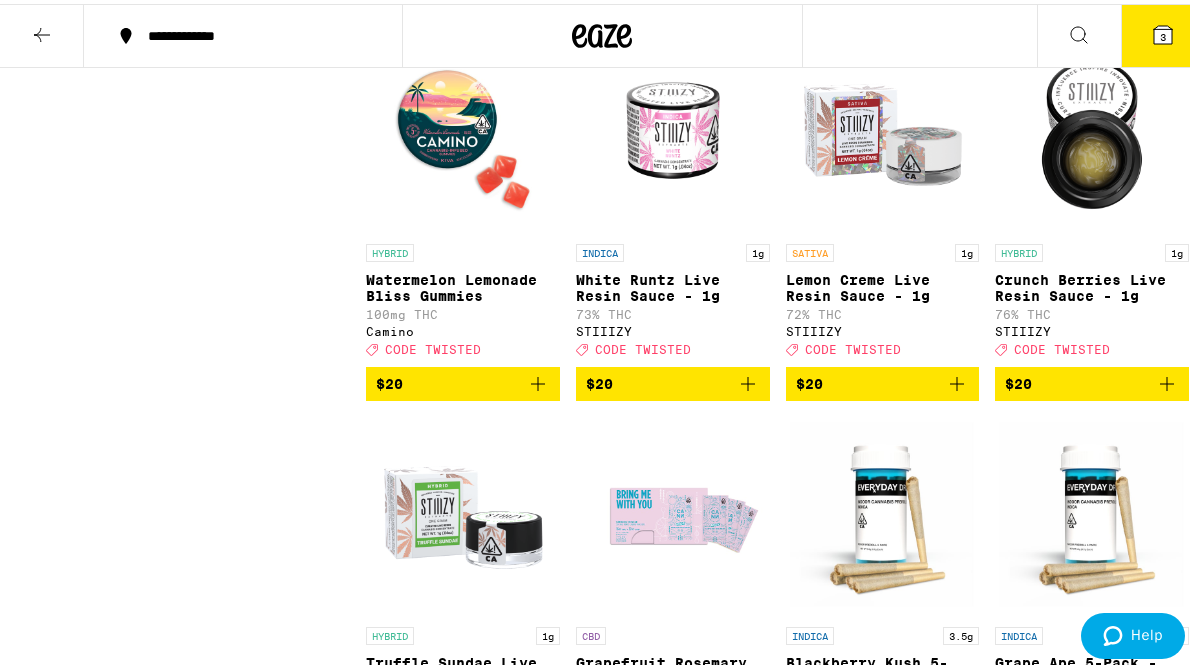 click 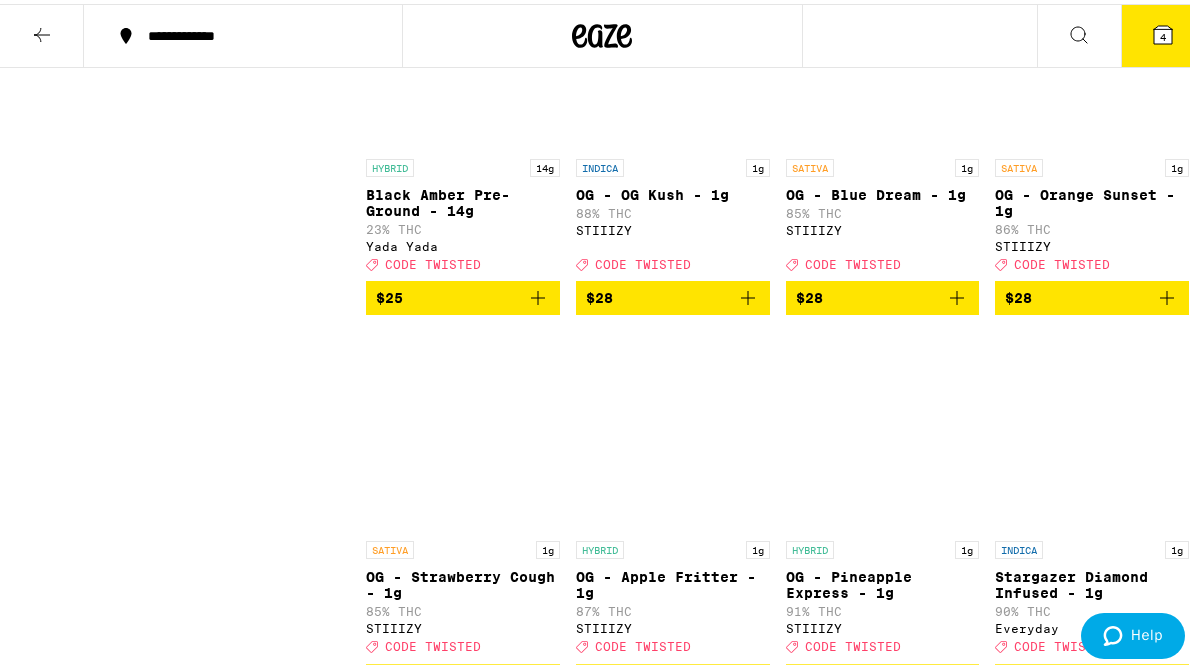 scroll, scrollTop: 4914, scrollLeft: 0, axis: vertical 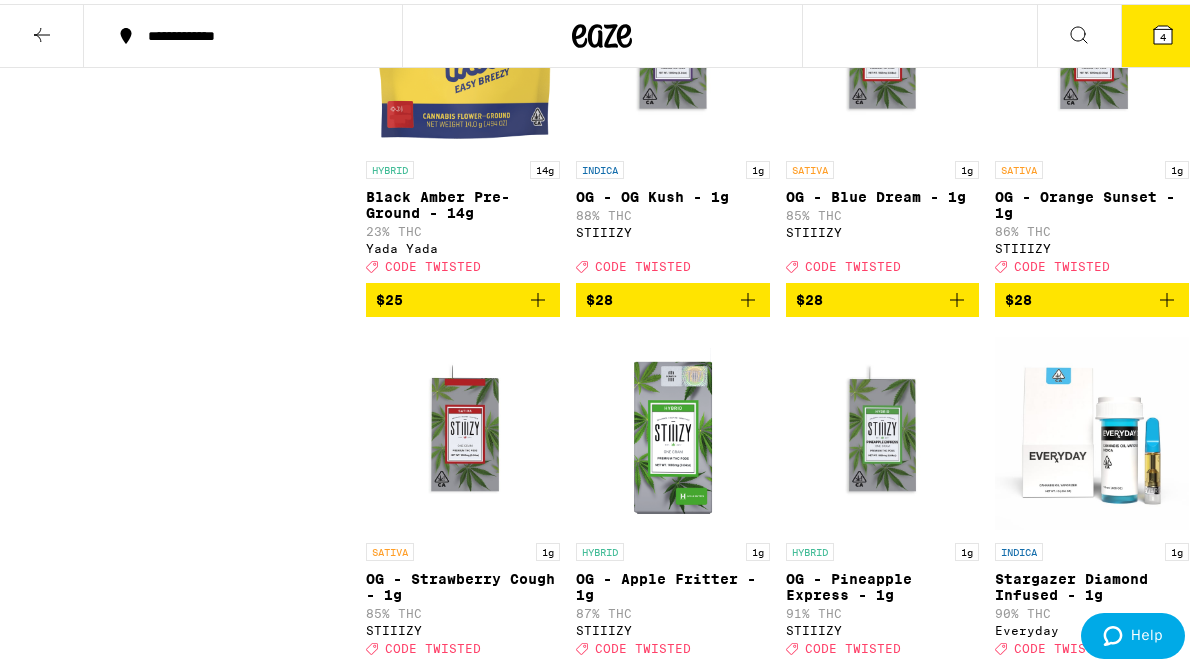 click 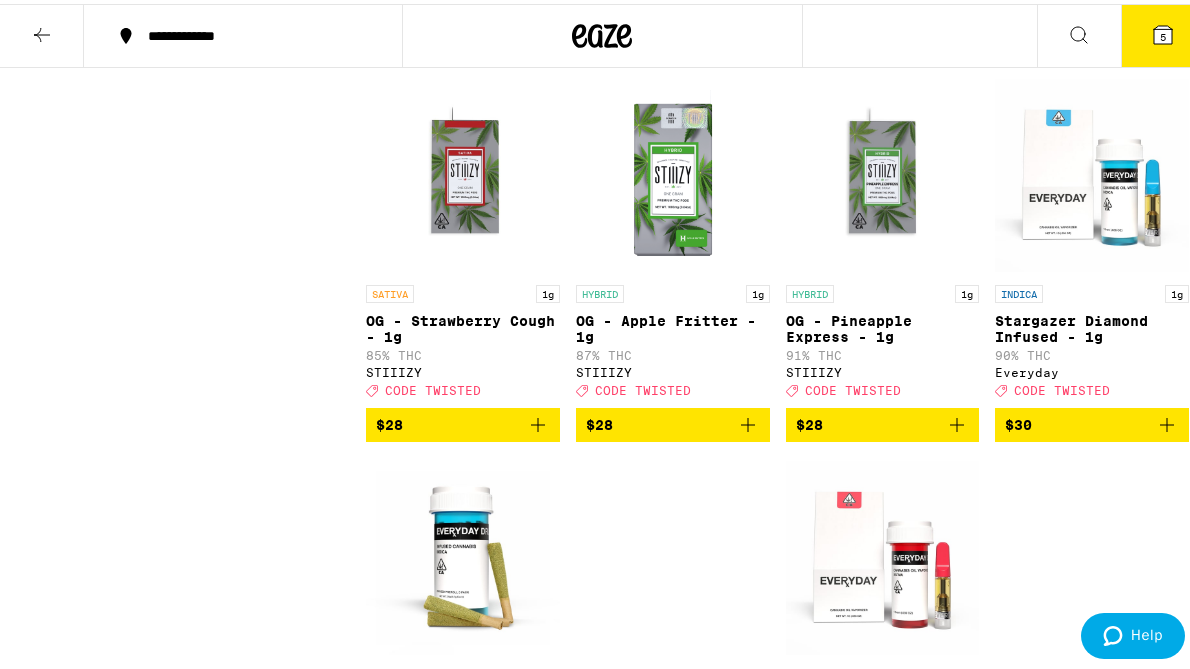 scroll, scrollTop: 5171, scrollLeft: 0, axis: vertical 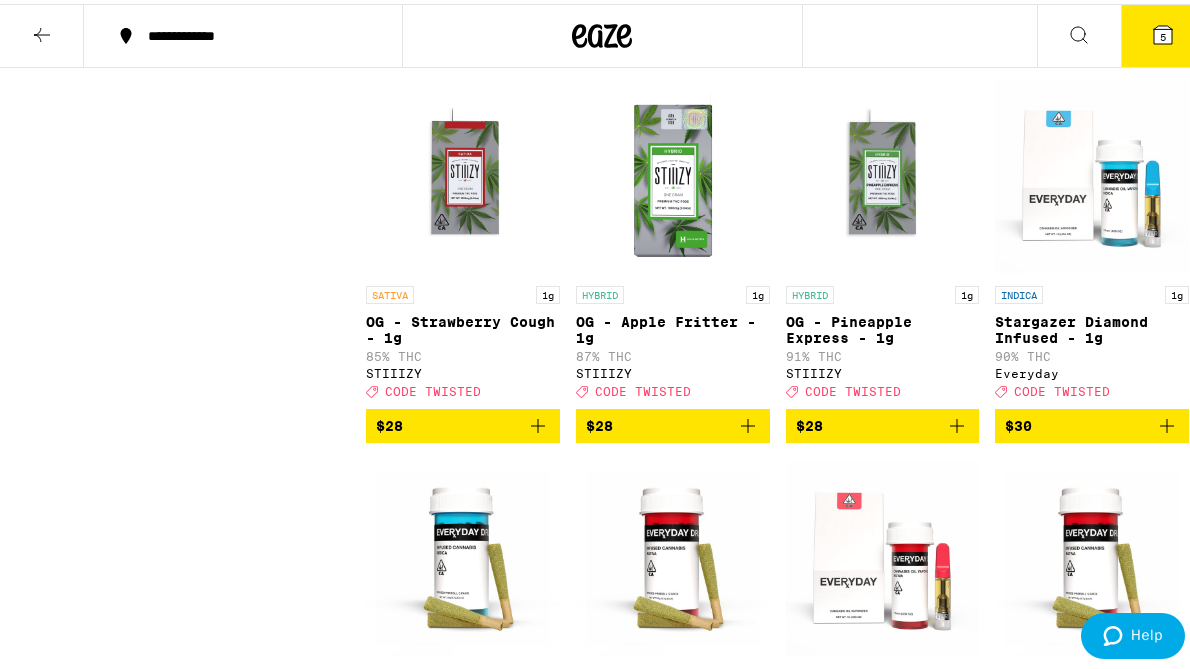 click 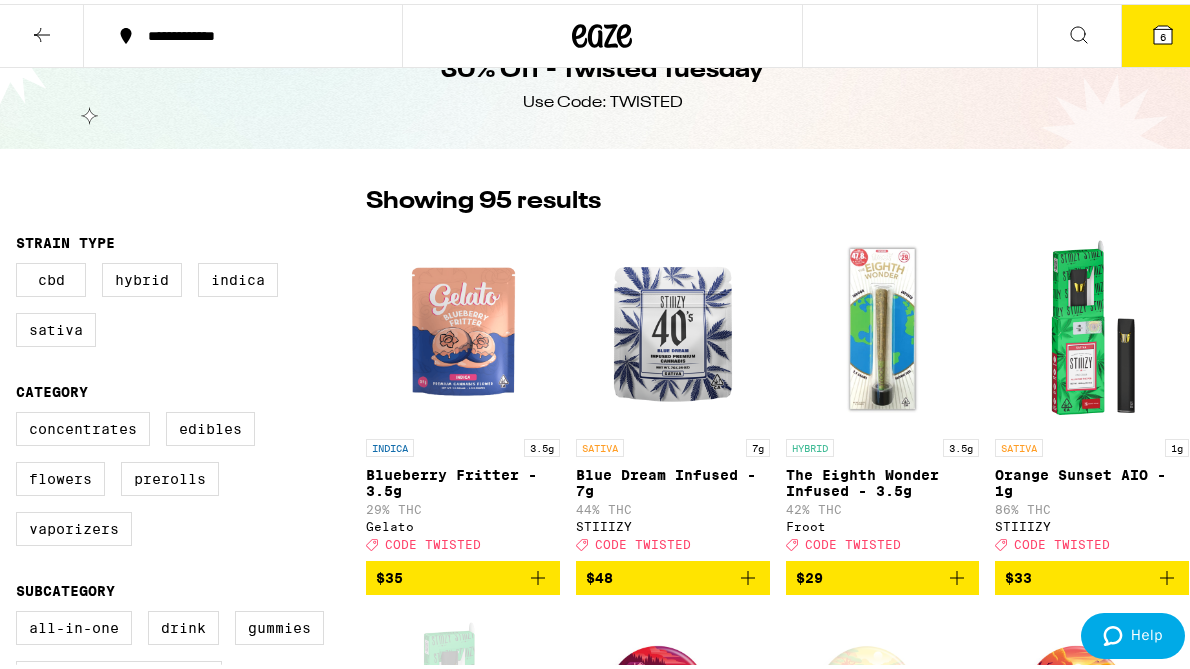 scroll, scrollTop: 0, scrollLeft: 0, axis: both 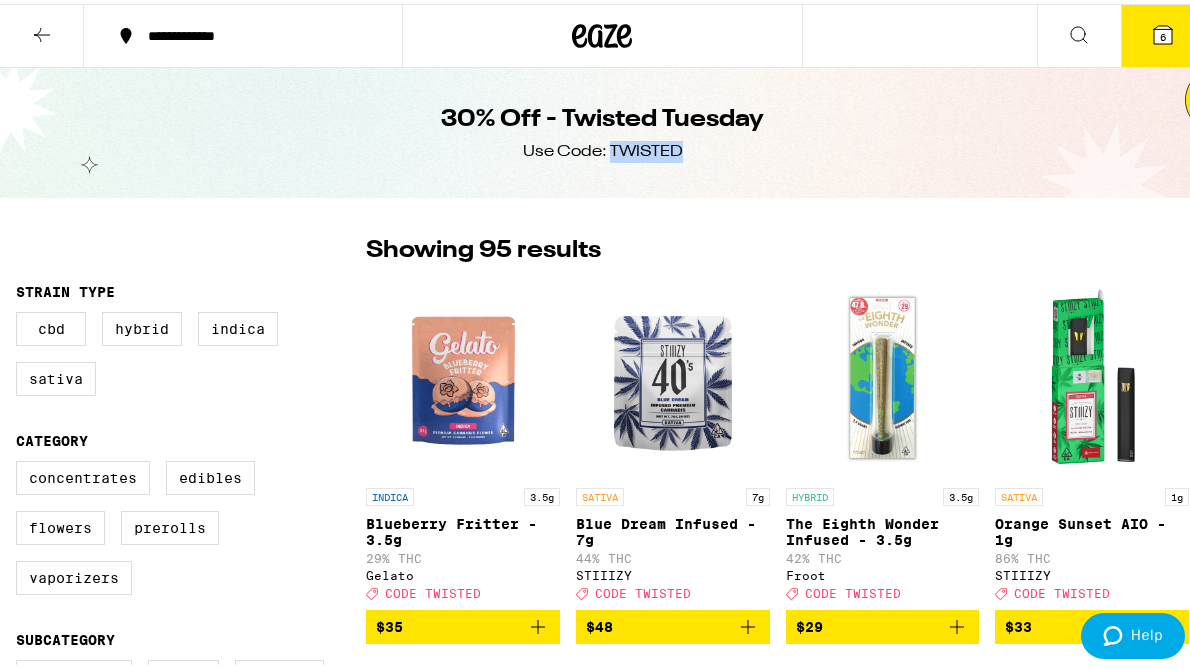 drag, startPoint x: 682, startPoint y: 147, endPoint x: 606, endPoint y: 151, distance: 76.105194 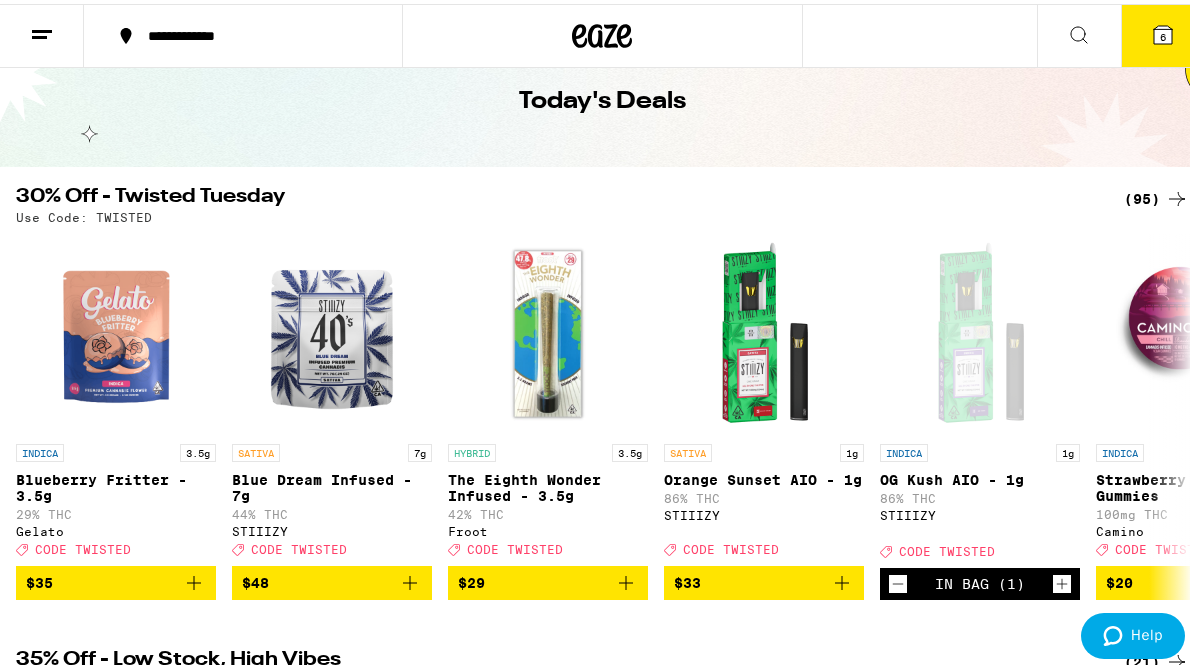 scroll, scrollTop: 124, scrollLeft: 0, axis: vertical 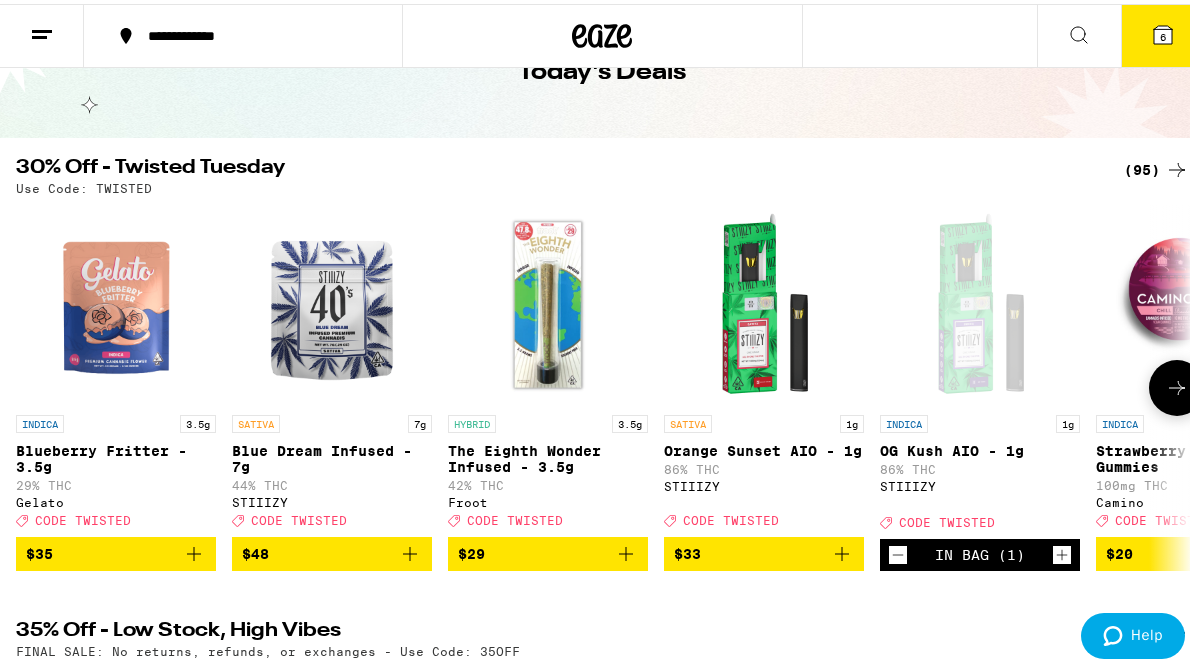 click at bounding box center (116, 301) 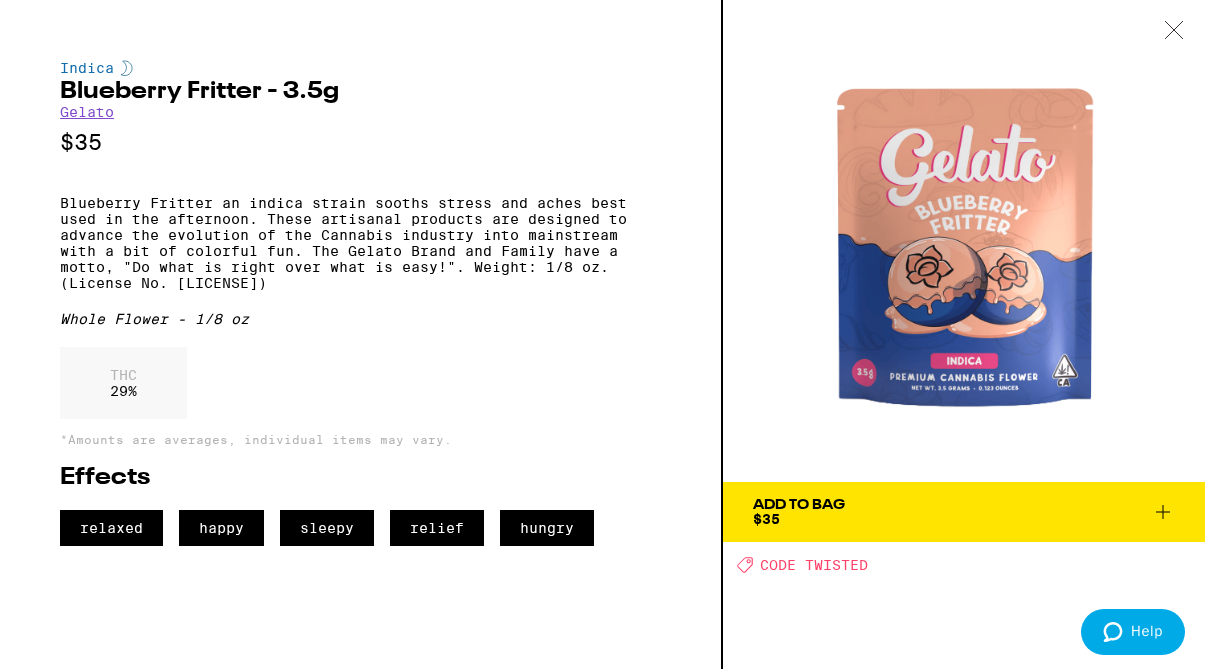 click at bounding box center [1174, 31] 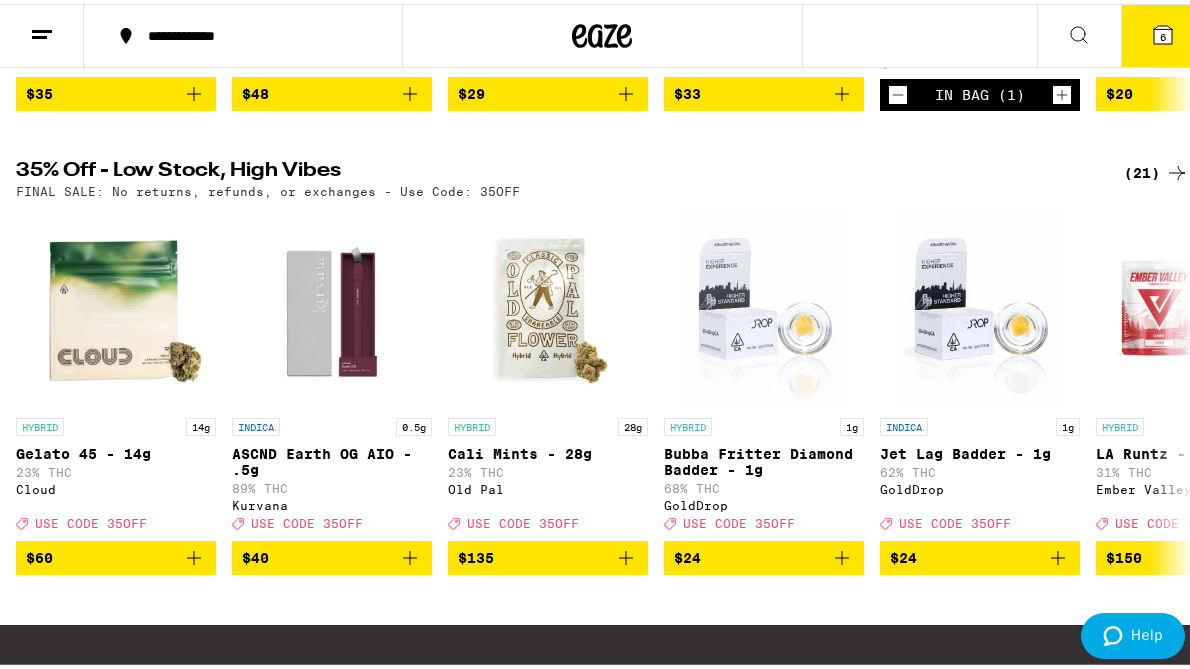 scroll, scrollTop: 585, scrollLeft: 0, axis: vertical 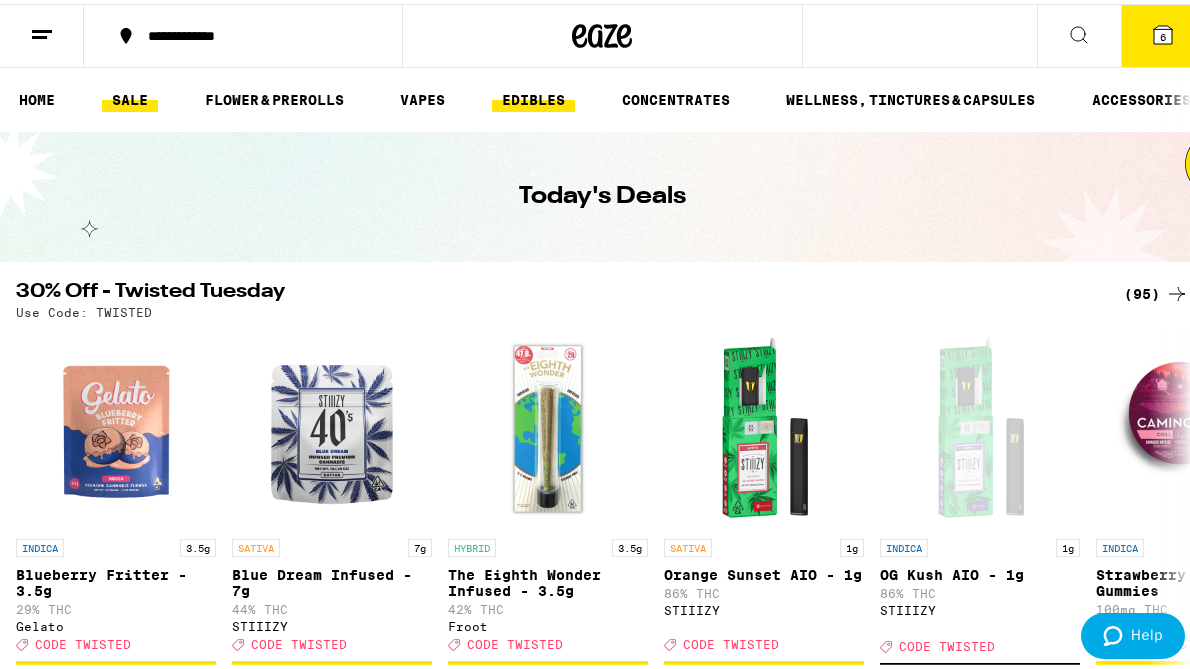 click on "EDIBLES" at bounding box center (533, 96) 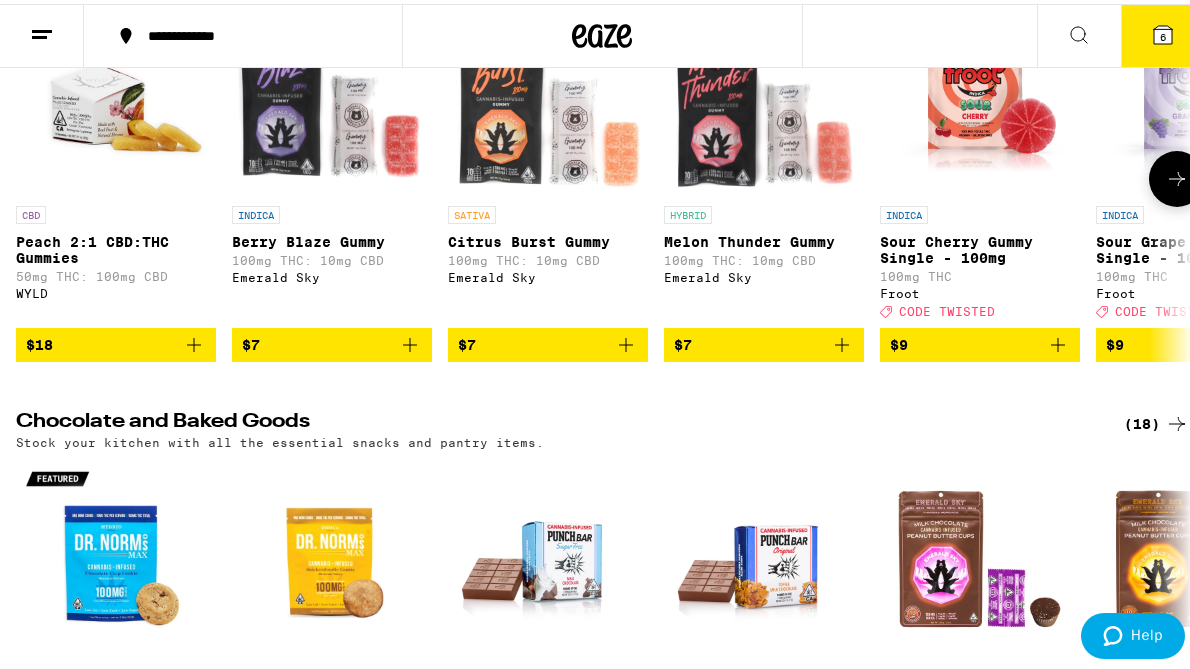 scroll, scrollTop: 332, scrollLeft: 0, axis: vertical 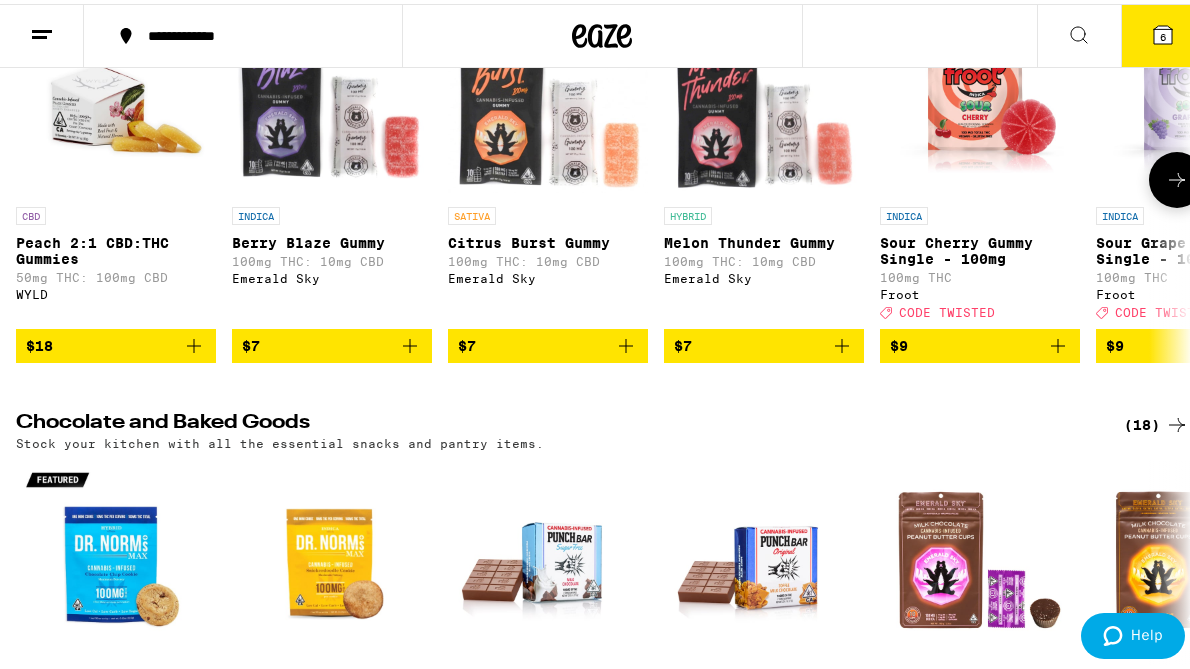 click 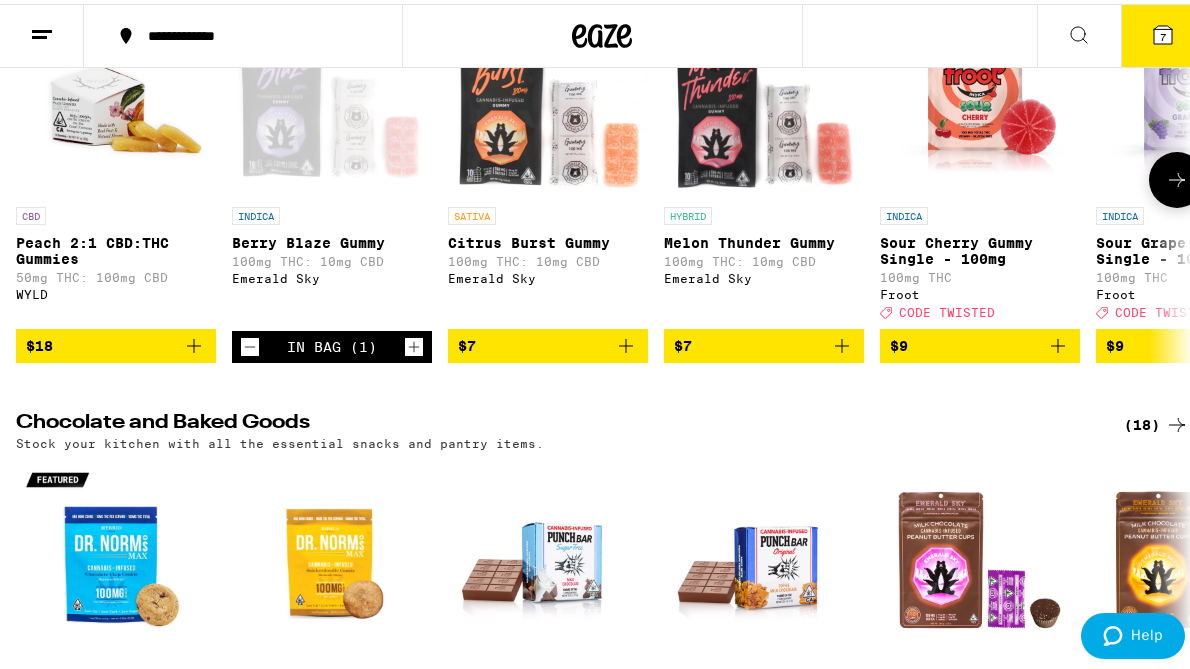 click on "$7" at bounding box center (764, 342) 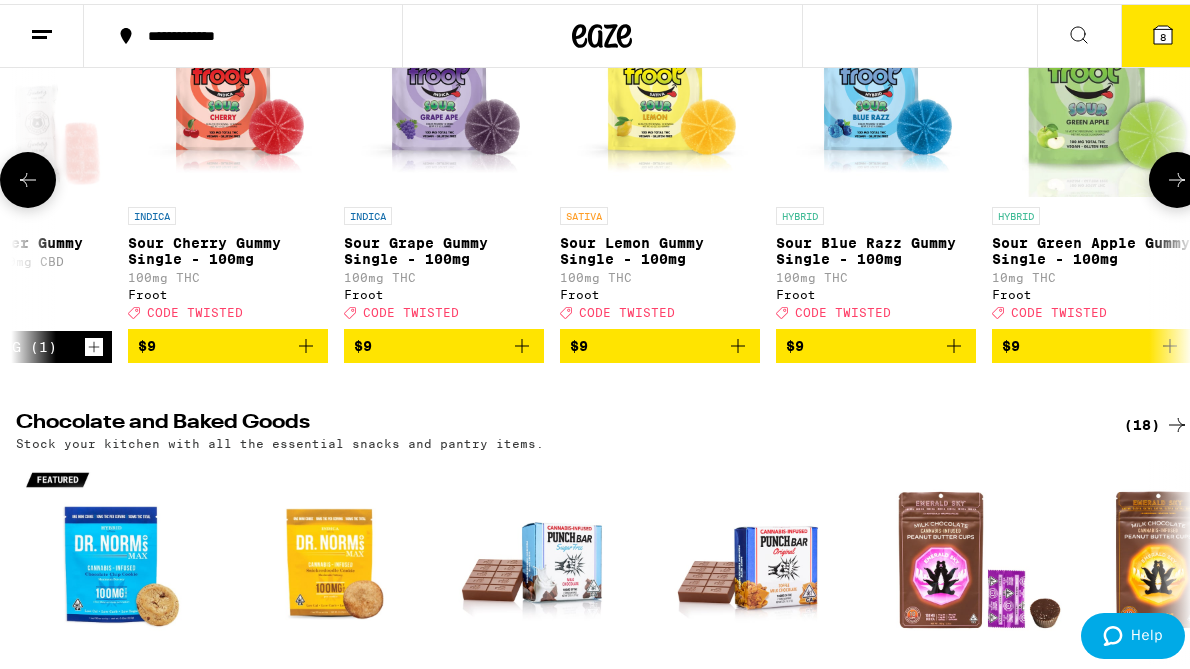 scroll, scrollTop: 0, scrollLeft: 0, axis: both 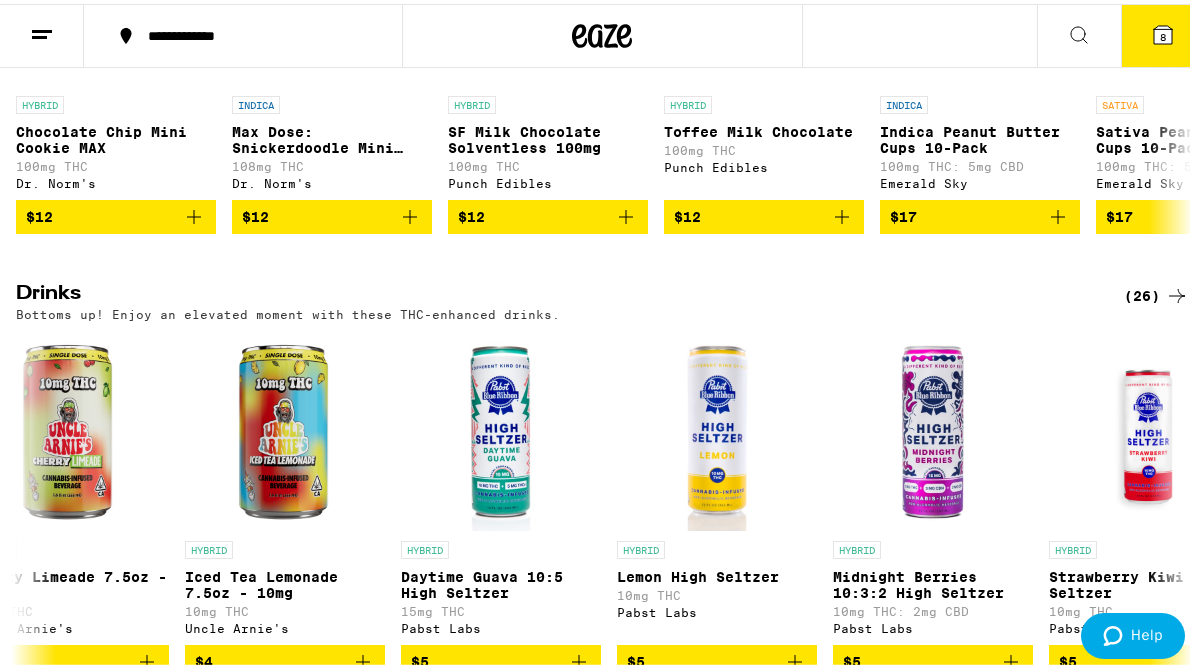 click on "(26)" at bounding box center [1156, 292] 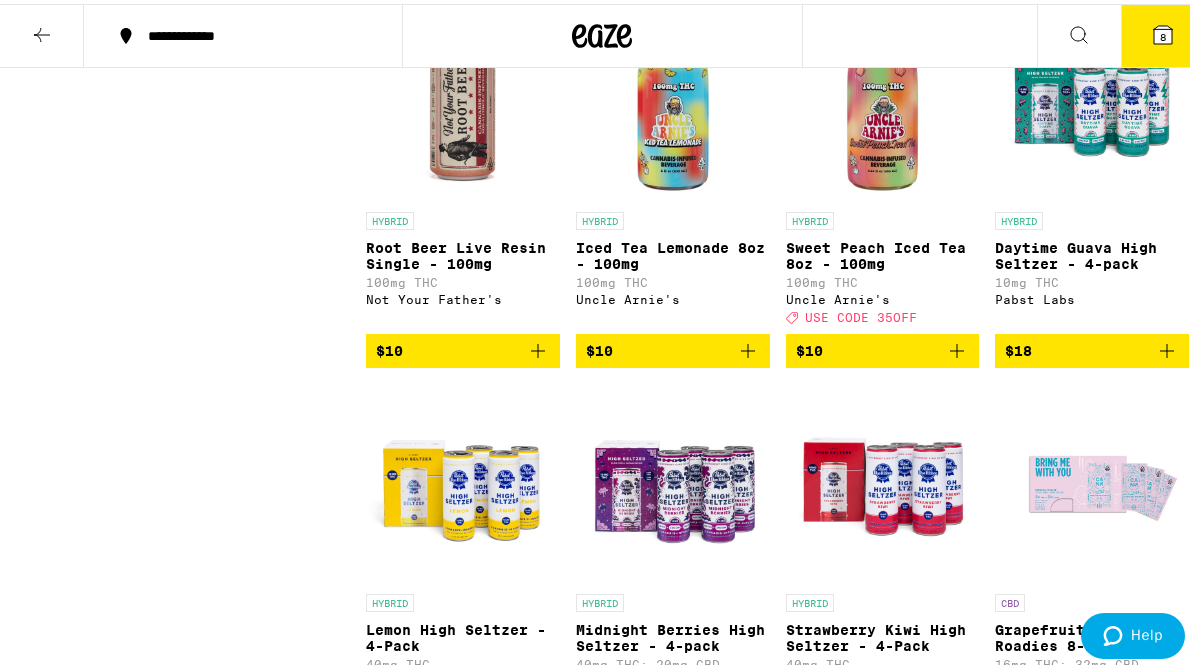 scroll, scrollTop: 1733, scrollLeft: 0, axis: vertical 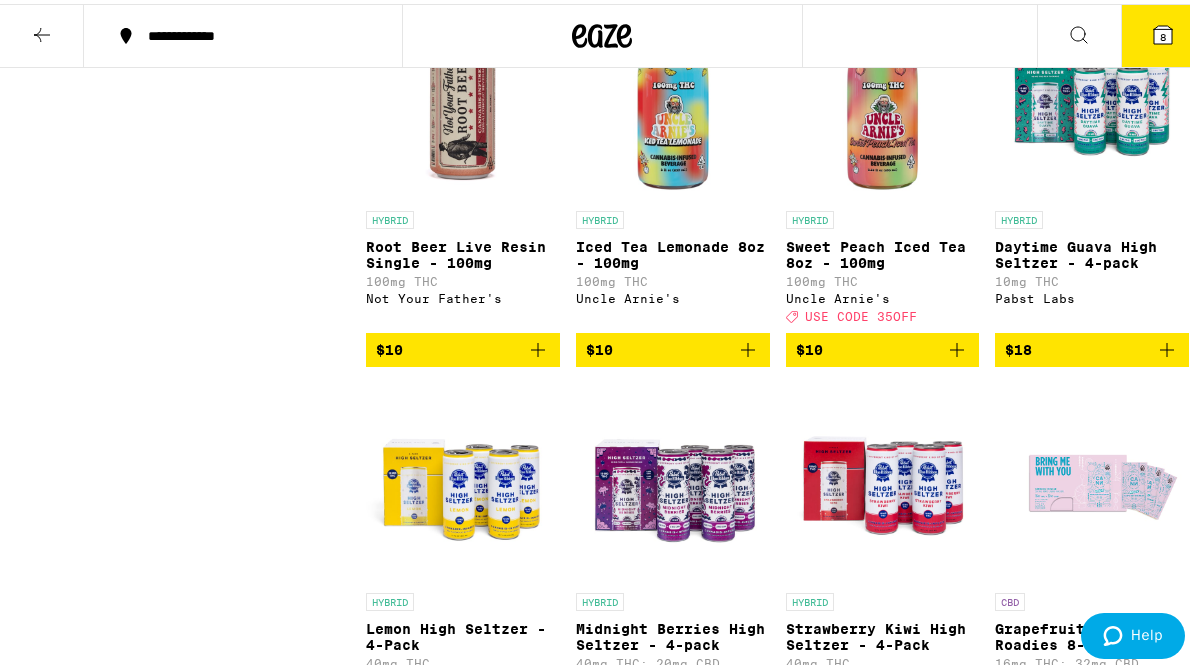 click 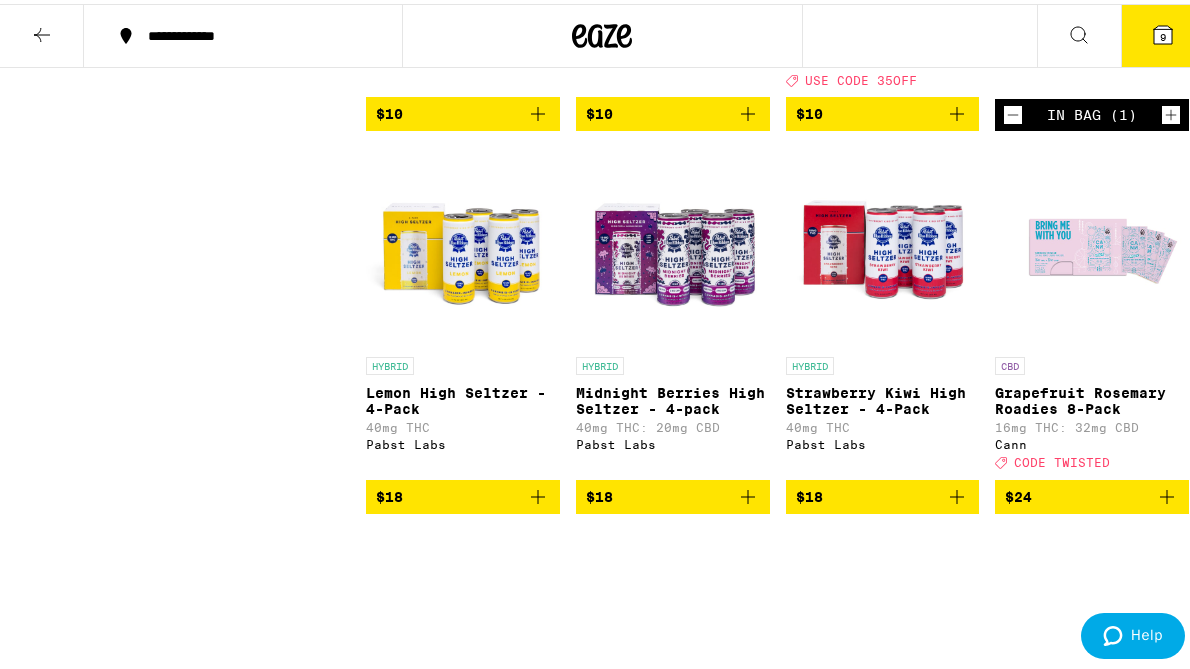 scroll, scrollTop: 1984, scrollLeft: 0, axis: vertical 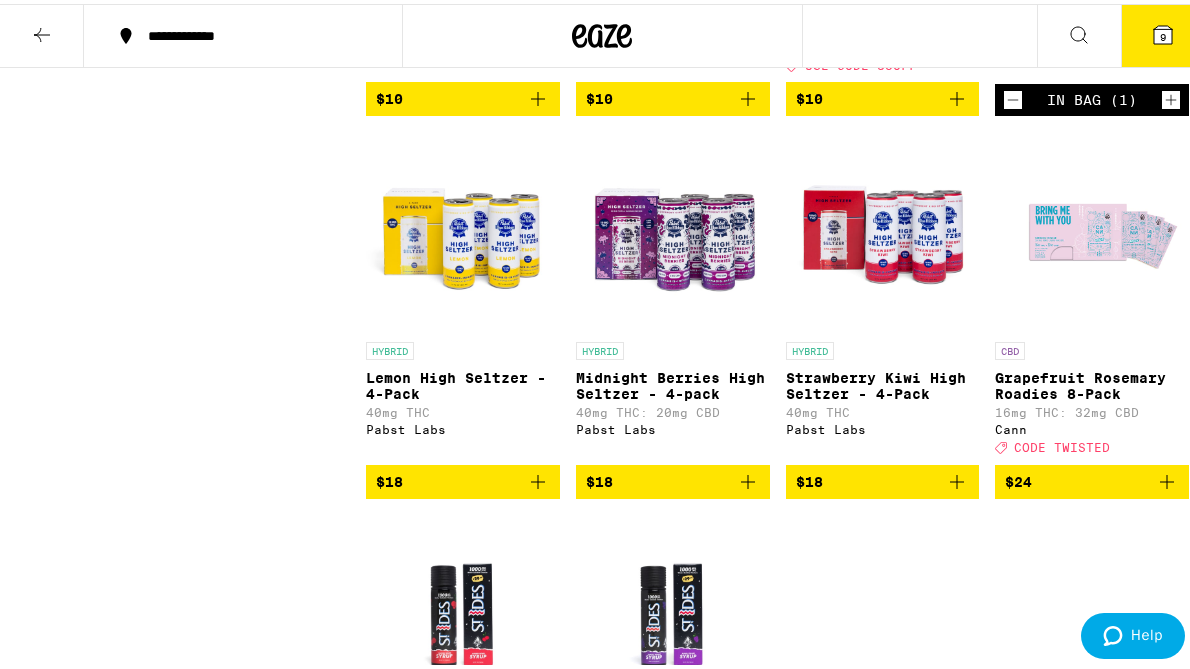 click 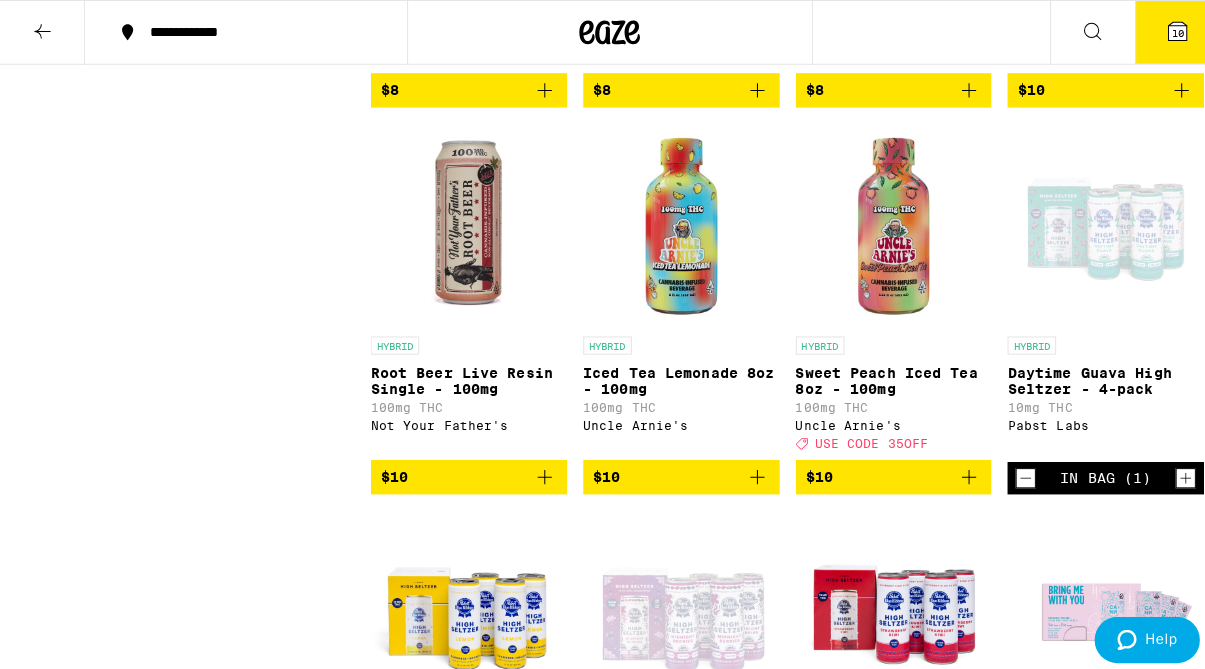 scroll, scrollTop: 1616, scrollLeft: 0, axis: vertical 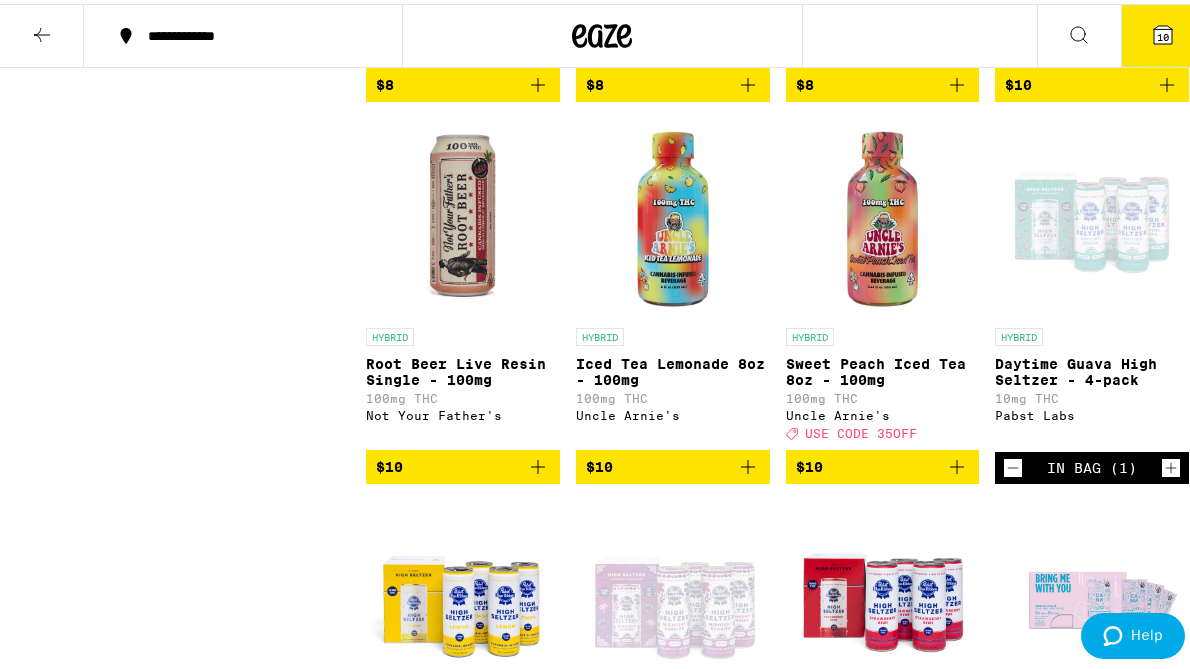 click 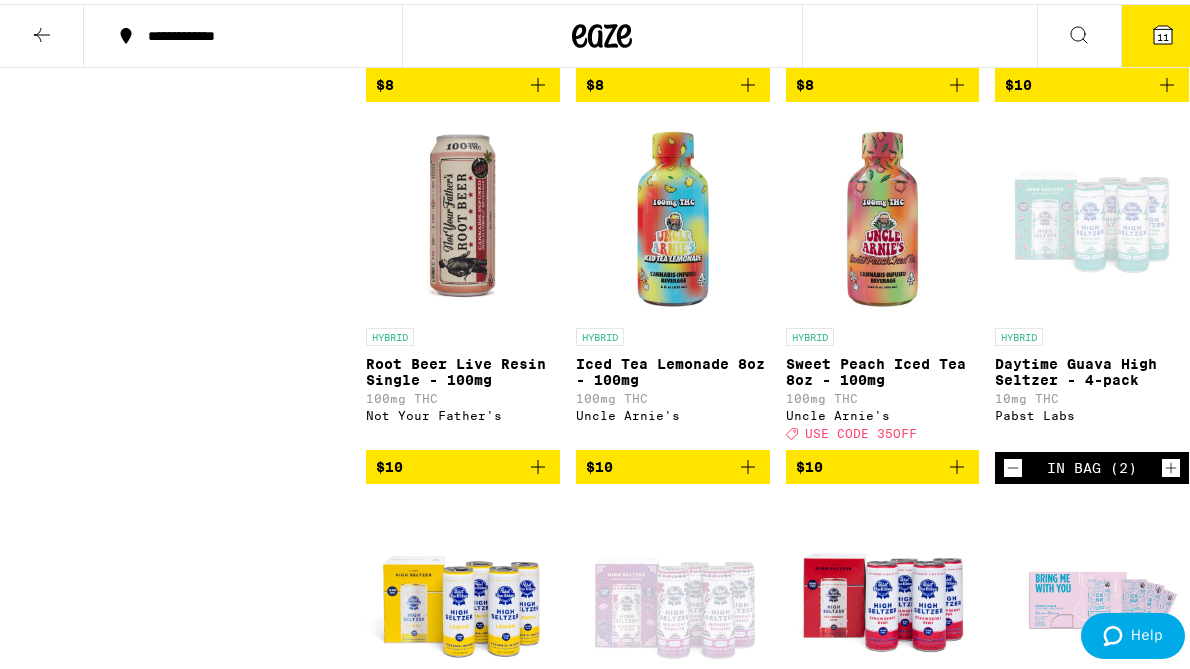 click on "11" at bounding box center (1163, 33) 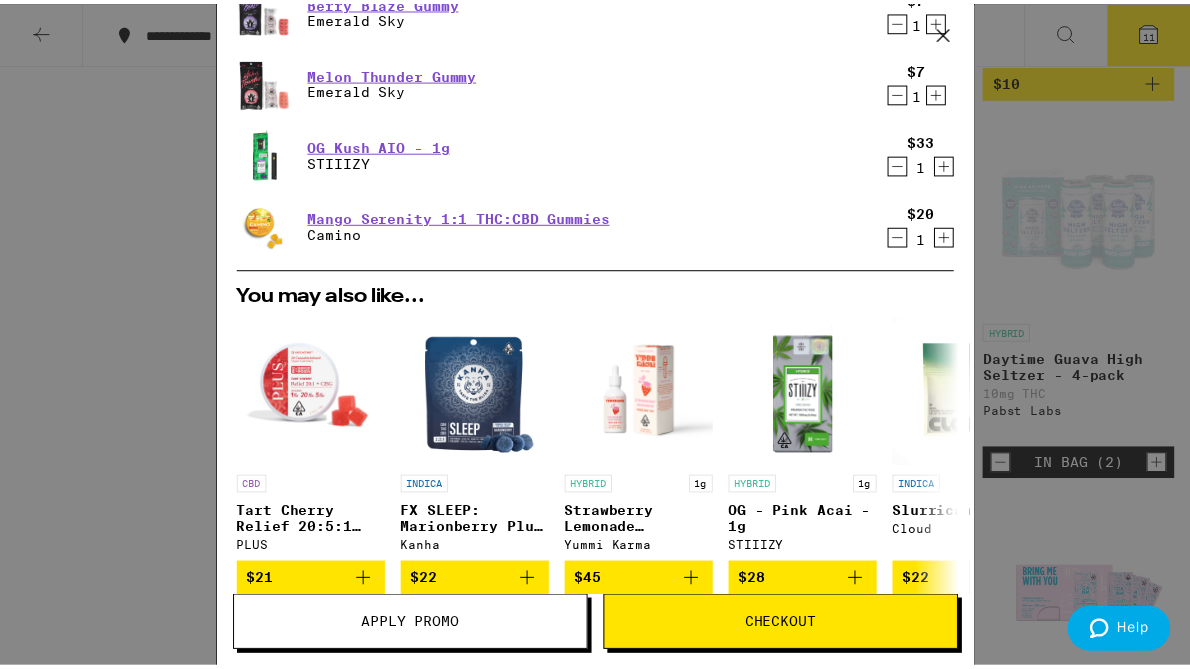 scroll, scrollTop: 812, scrollLeft: 0, axis: vertical 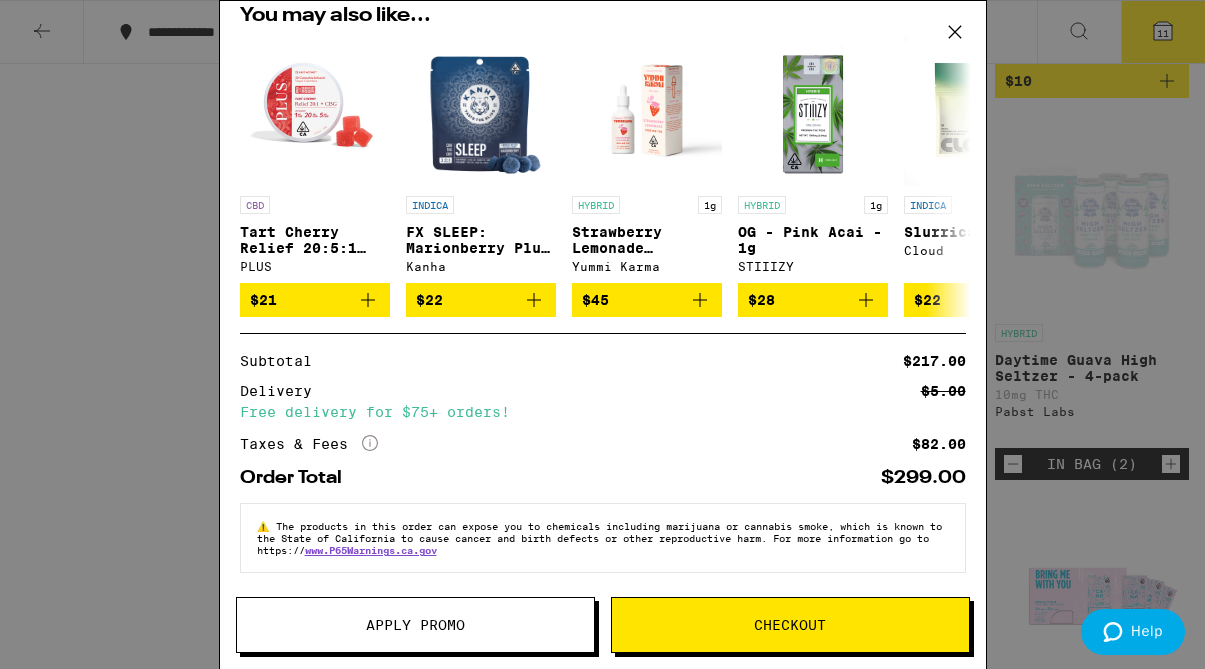 click on "Apply Promo" at bounding box center [415, 625] 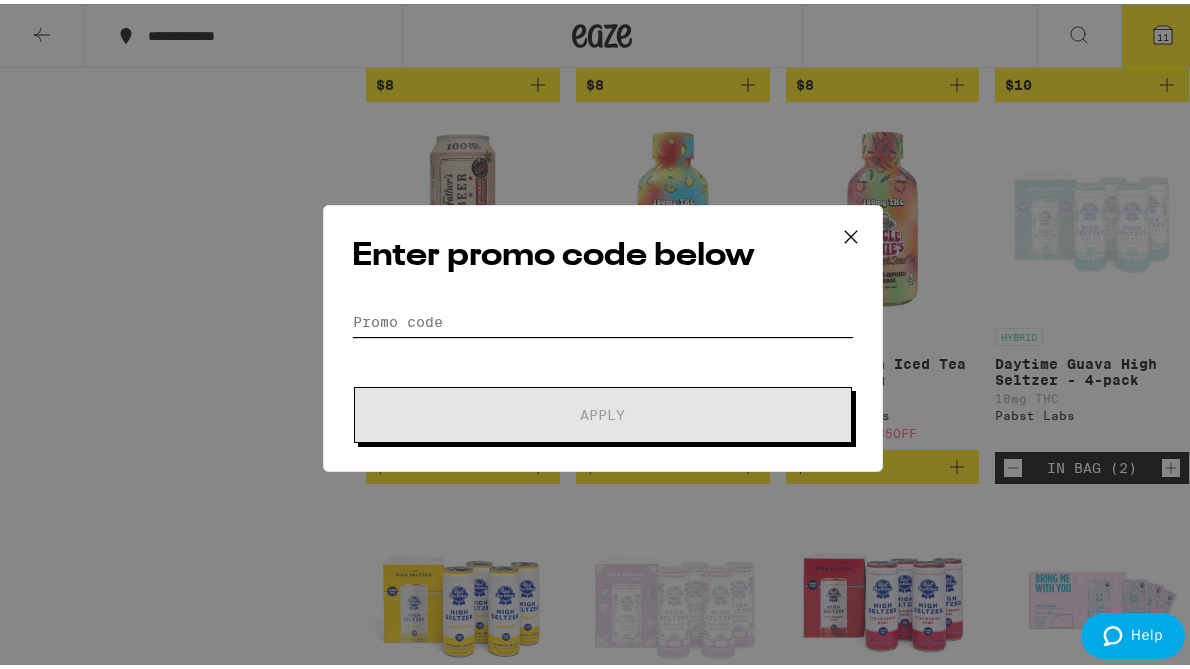 click on "Promo Code" at bounding box center [603, 318] 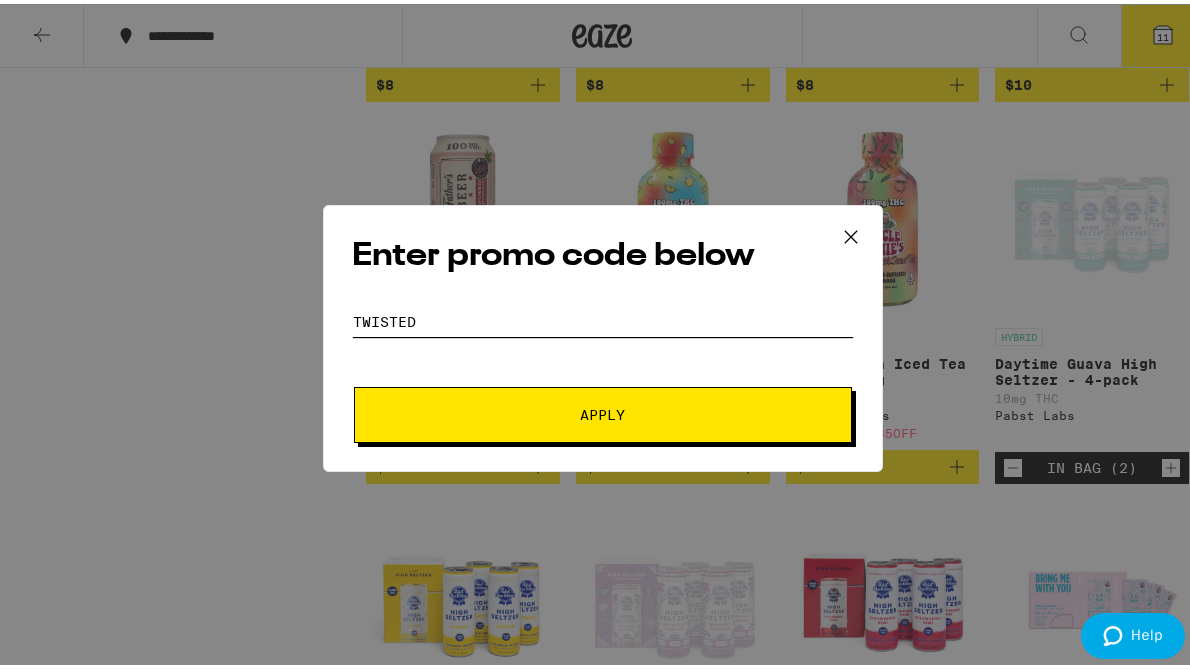 type on "TWISTED" 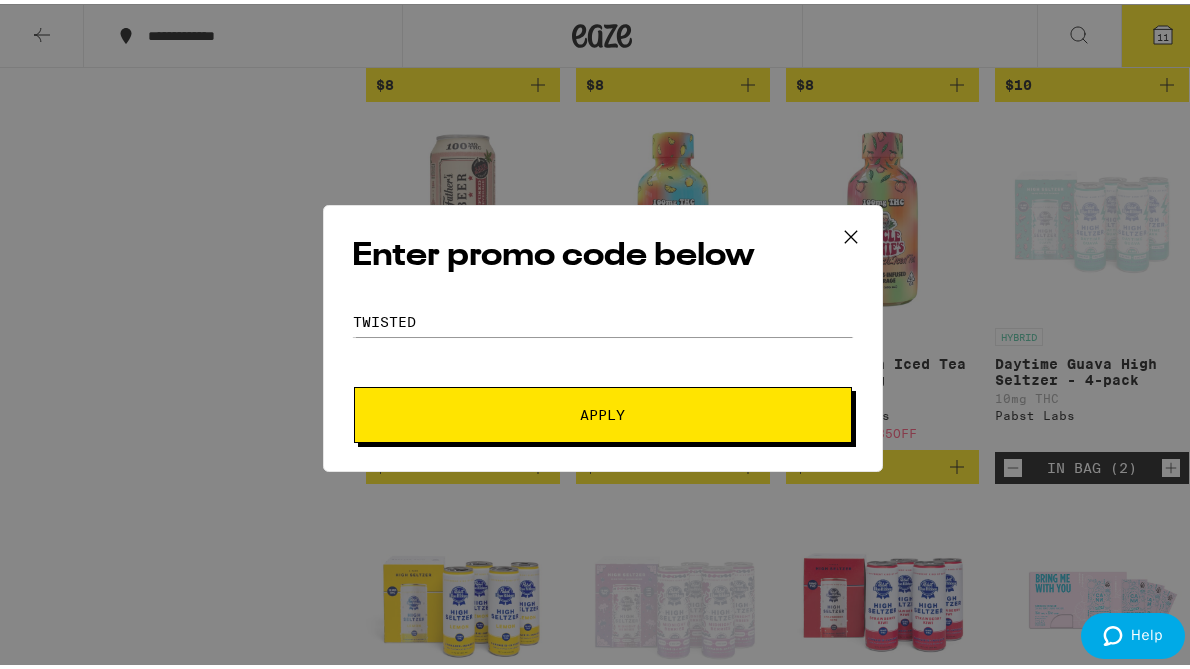 click on "Apply" at bounding box center [603, 411] 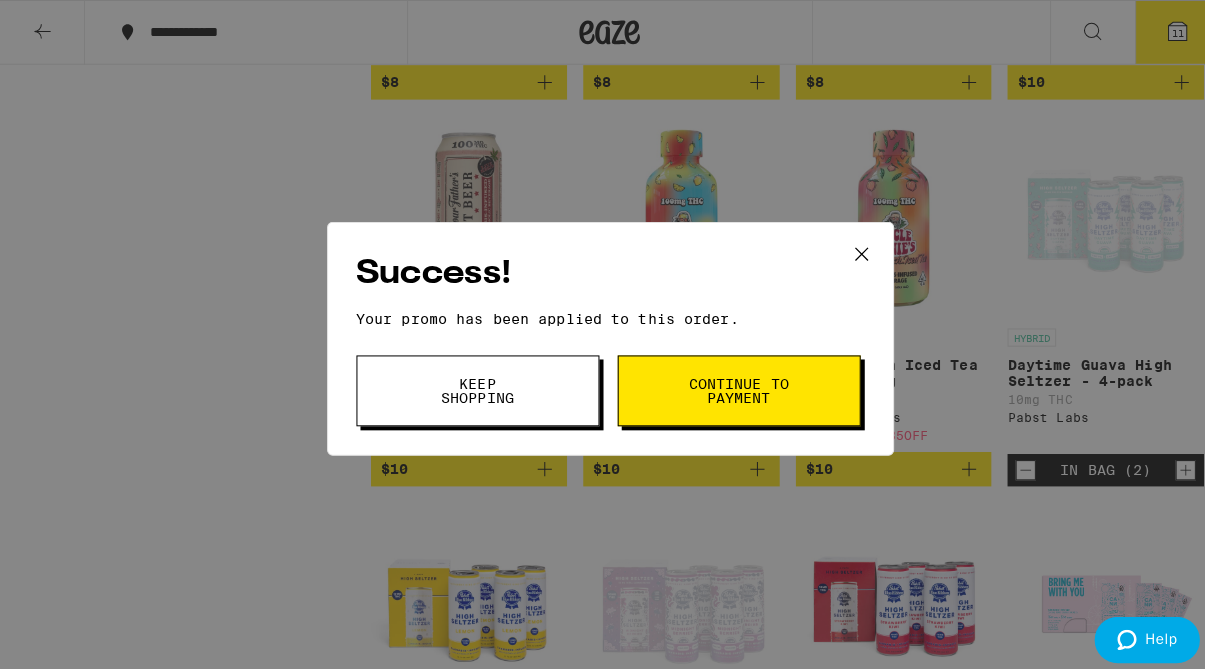 scroll, scrollTop: 1621, scrollLeft: 0, axis: vertical 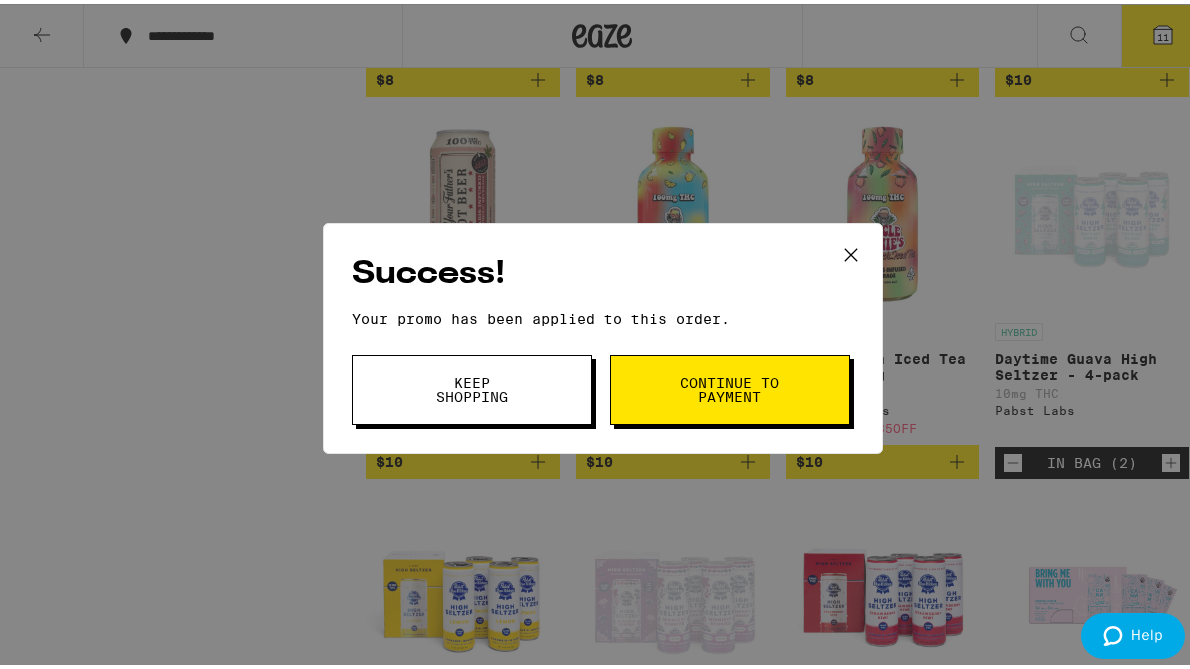 click on "Keep Shopping" at bounding box center (472, 386) 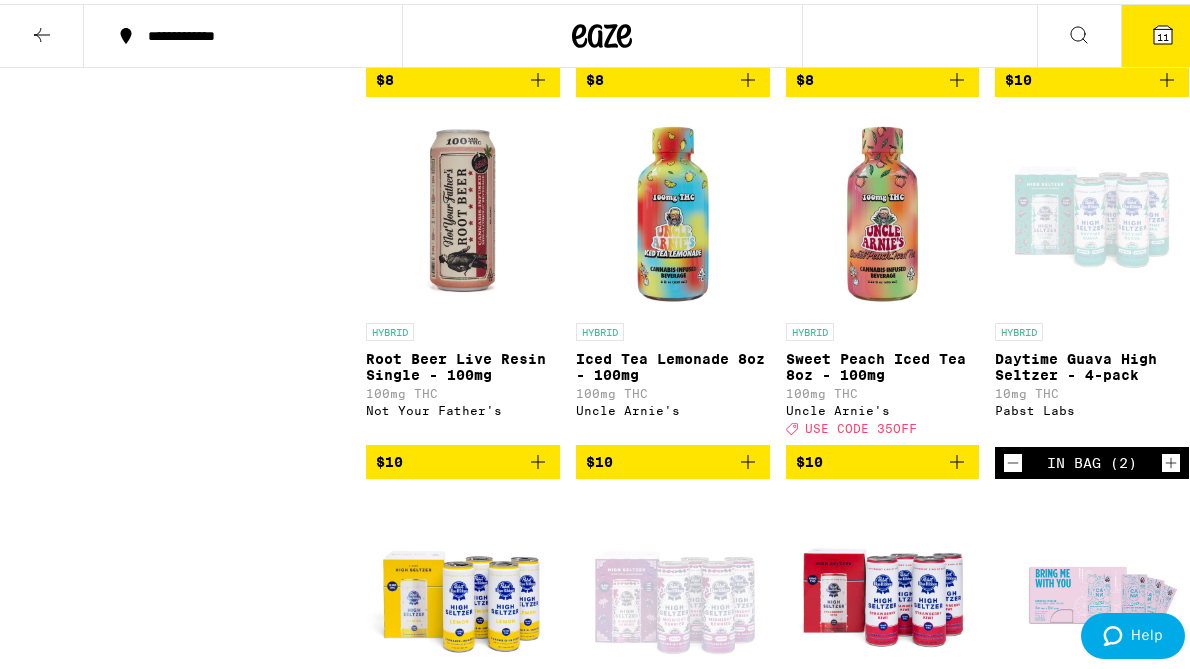 click on "11" at bounding box center (1163, 32) 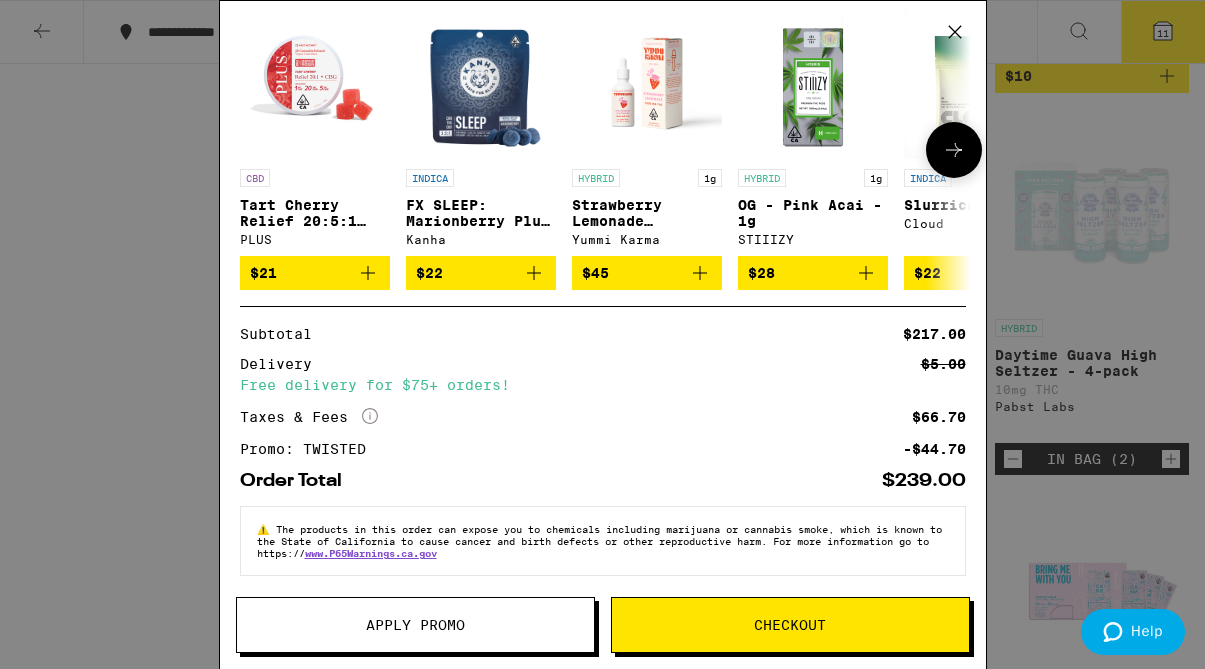 scroll, scrollTop: 828, scrollLeft: 0, axis: vertical 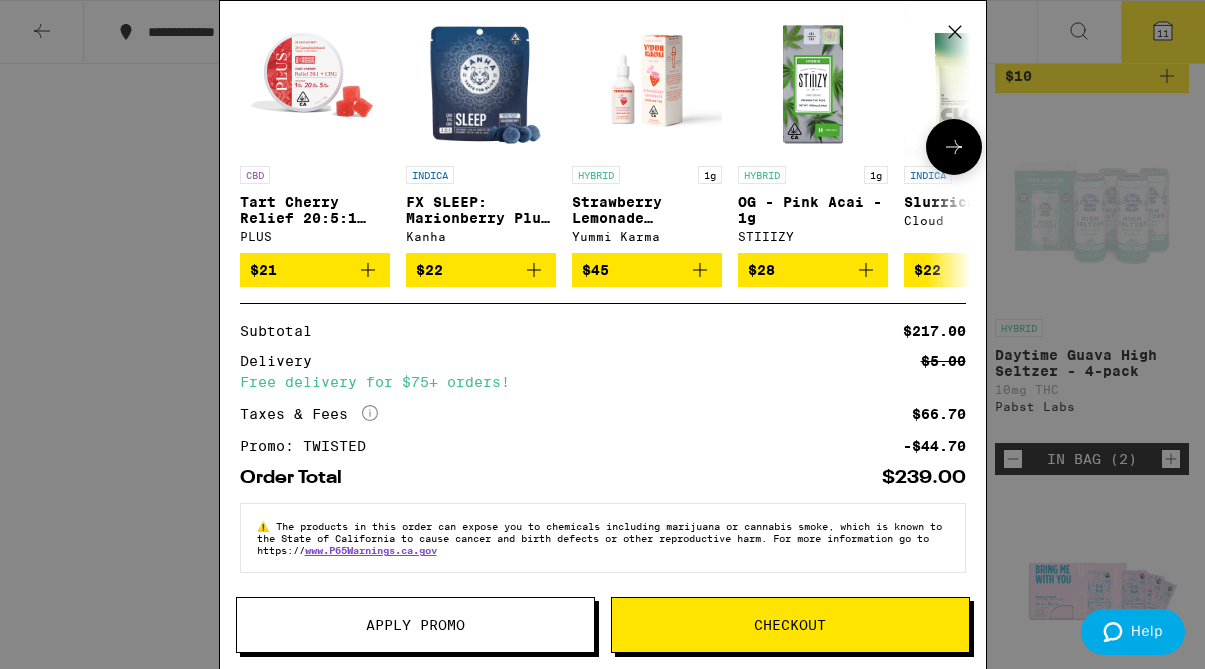 click 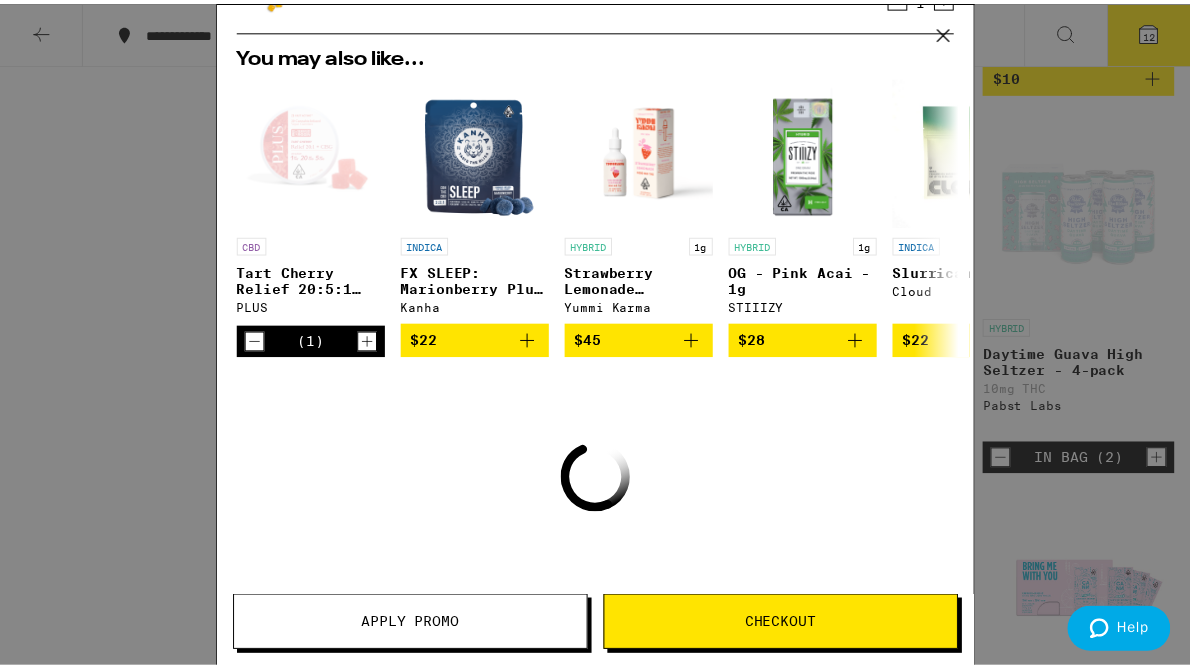 scroll, scrollTop: 900, scrollLeft: 0, axis: vertical 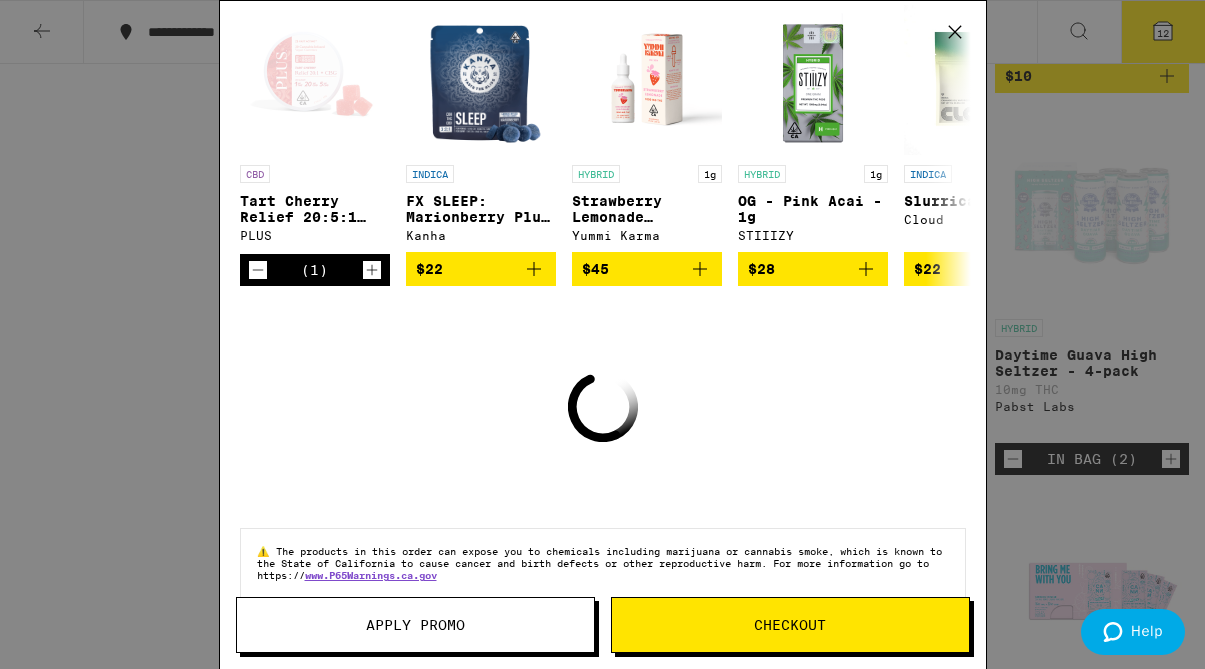 click 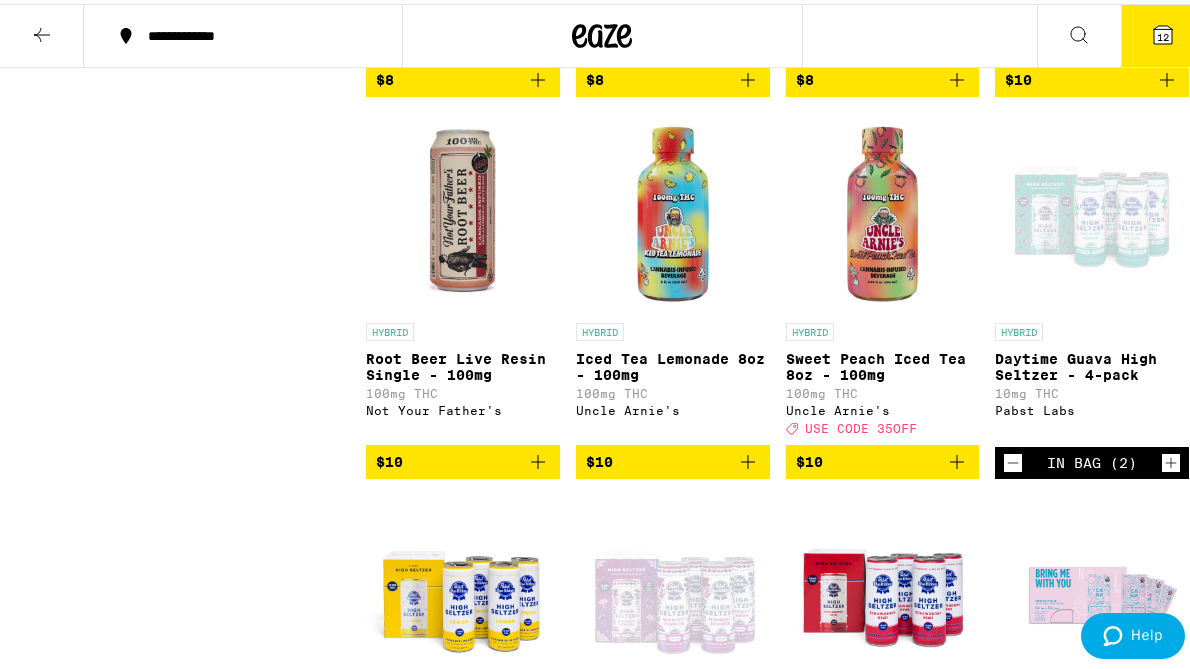 scroll, scrollTop: 0, scrollLeft: 0, axis: both 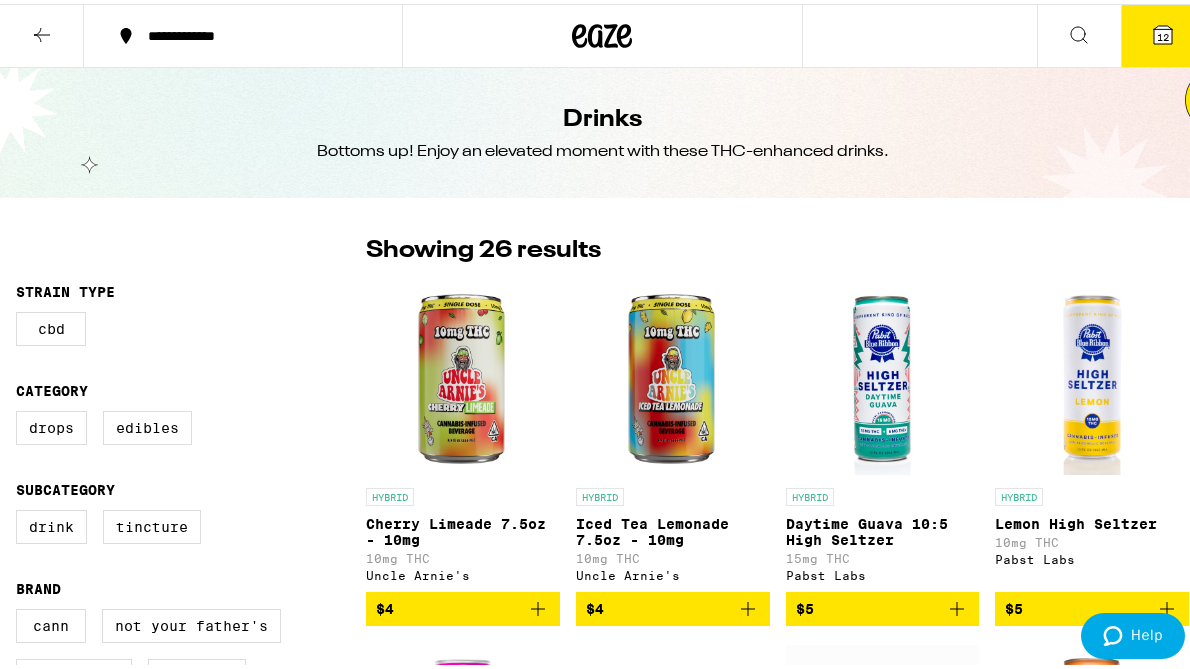 click 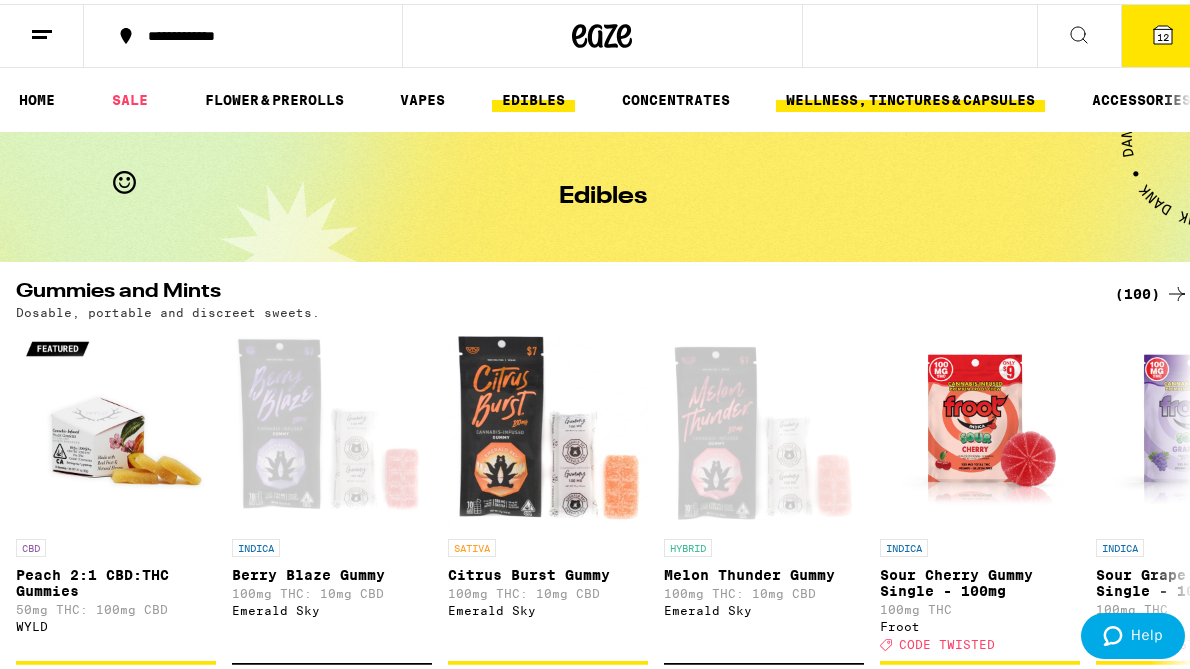 scroll, scrollTop: 0, scrollLeft: 144, axis: horizontal 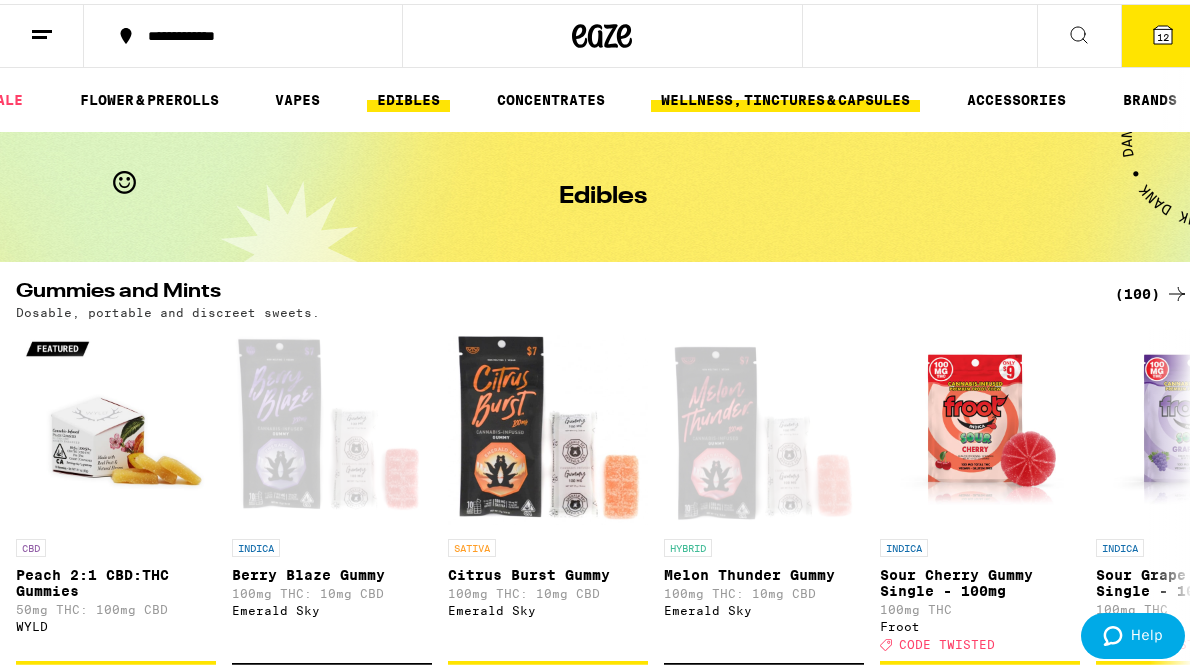 click on "WELLNESS, TINCTURES & CAPSULES" at bounding box center [785, 96] 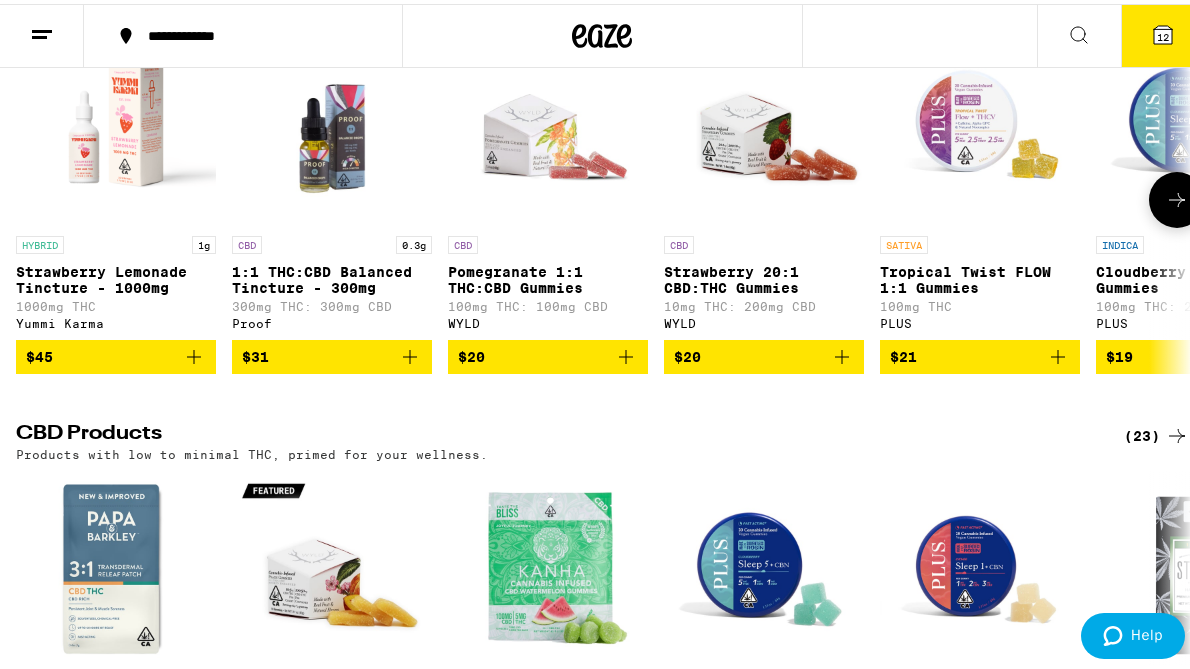 scroll, scrollTop: 319, scrollLeft: 0, axis: vertical 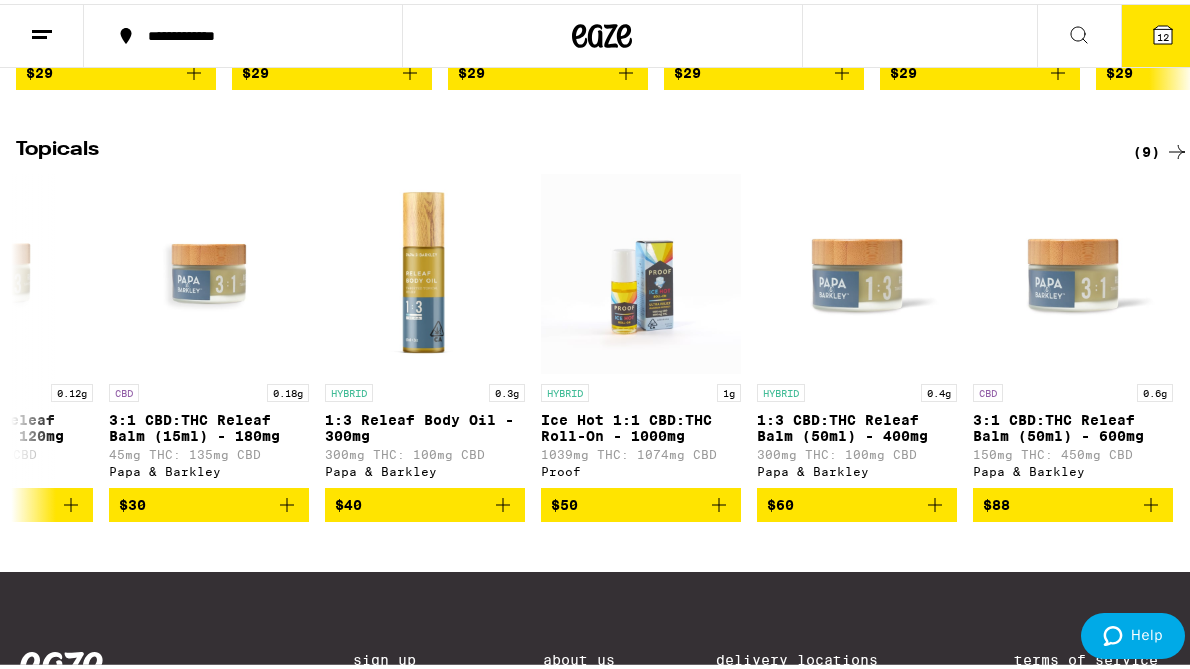 click 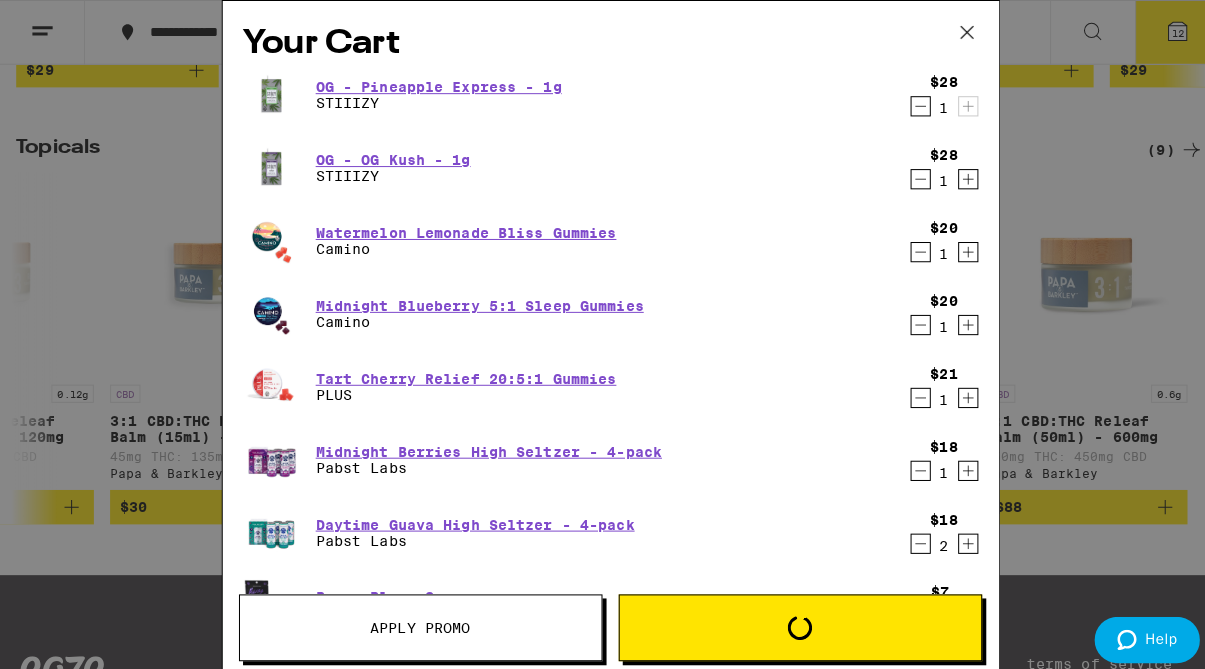 scroll, scrollTop: 0, scrollLeft: 129, axis: horizontal 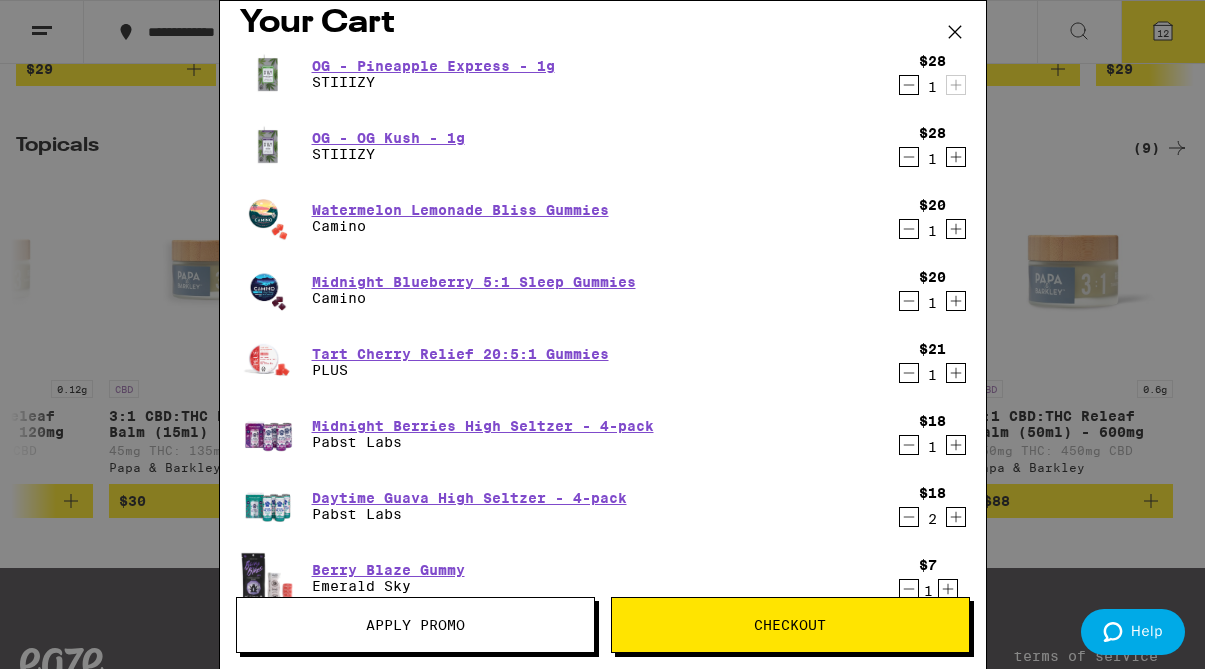 click 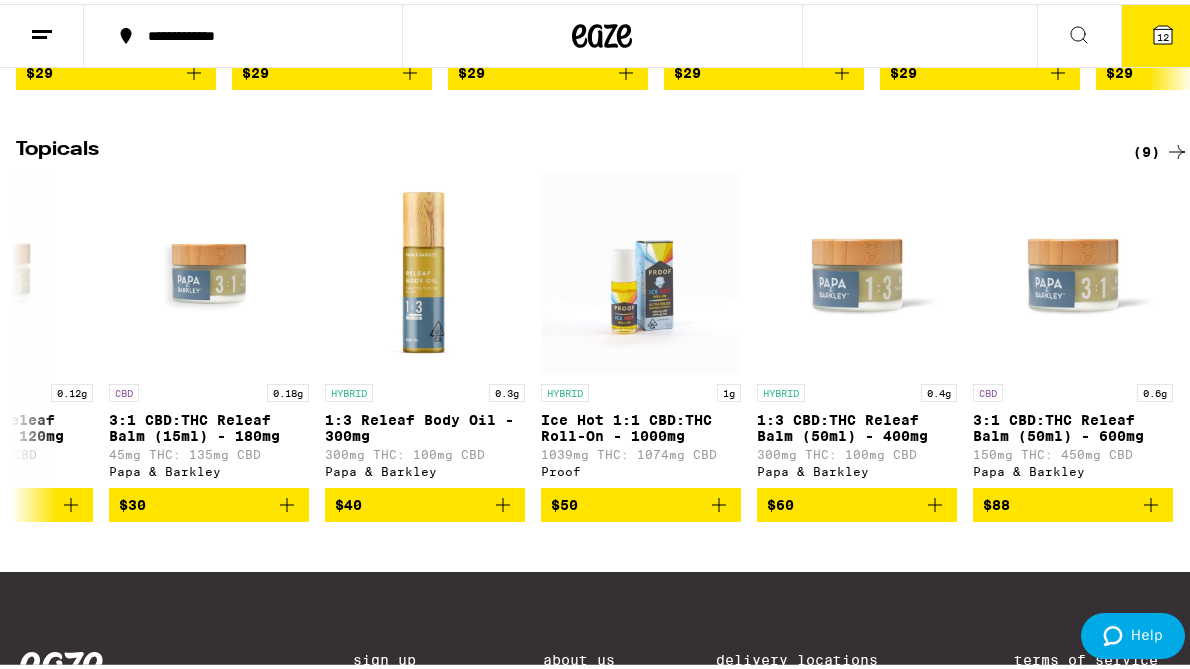 click 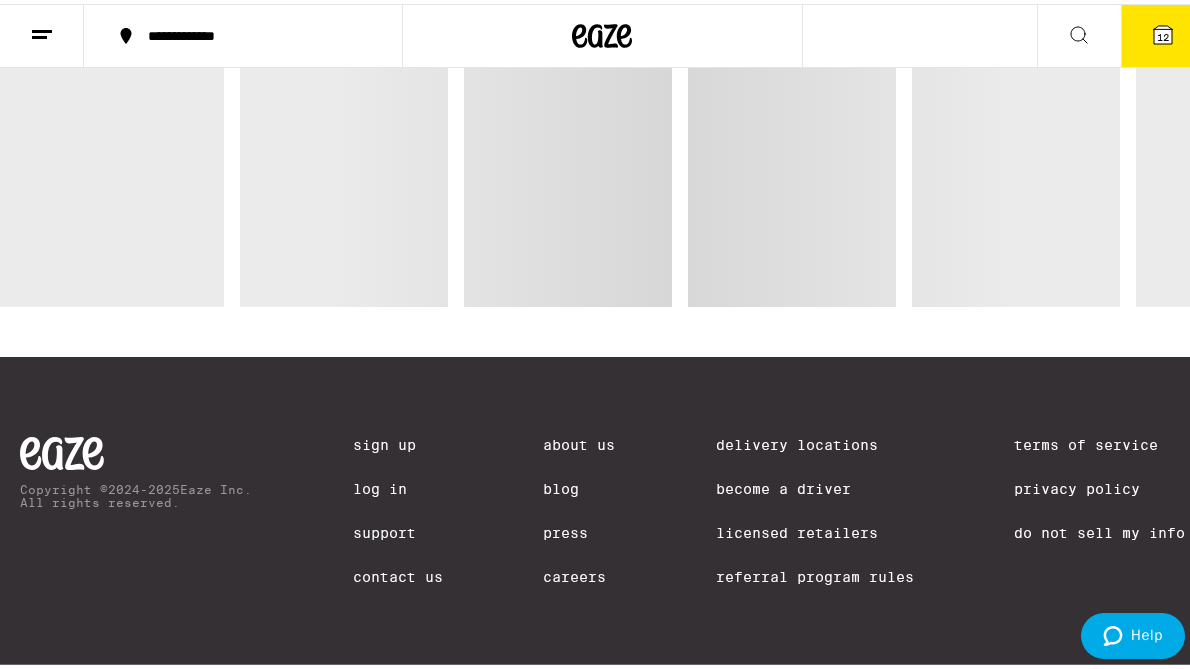 scroll, scrollTop: 0, scrollLeft: 0, axis: both 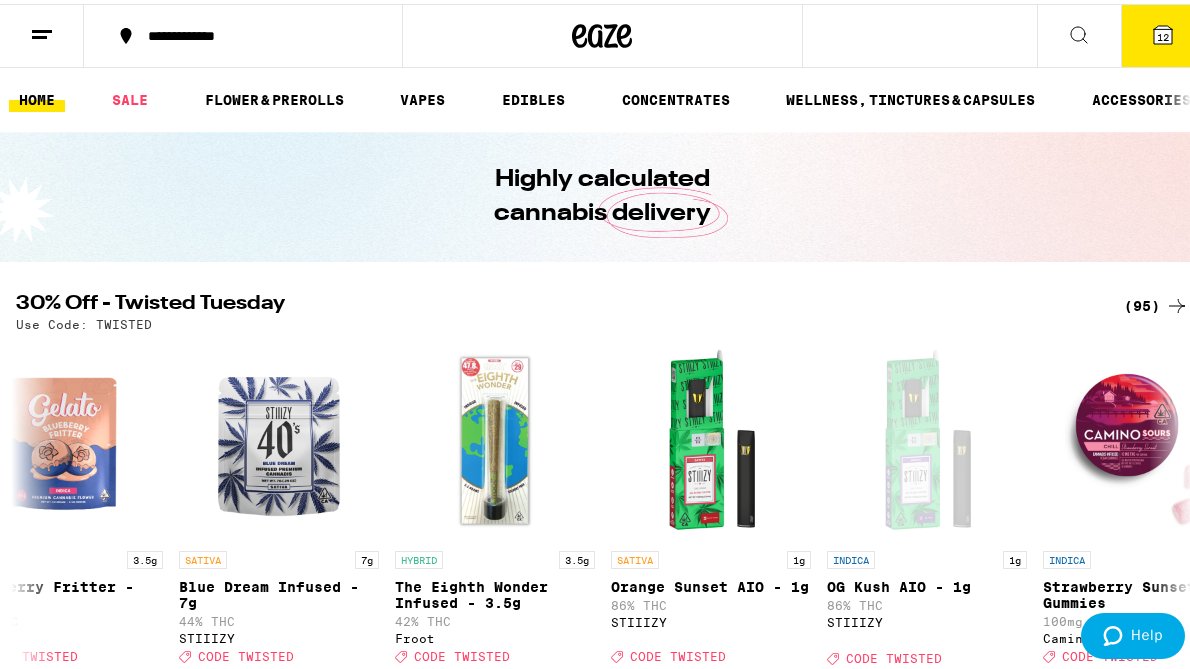click on "(95)" at bounding box center [1156, 302] 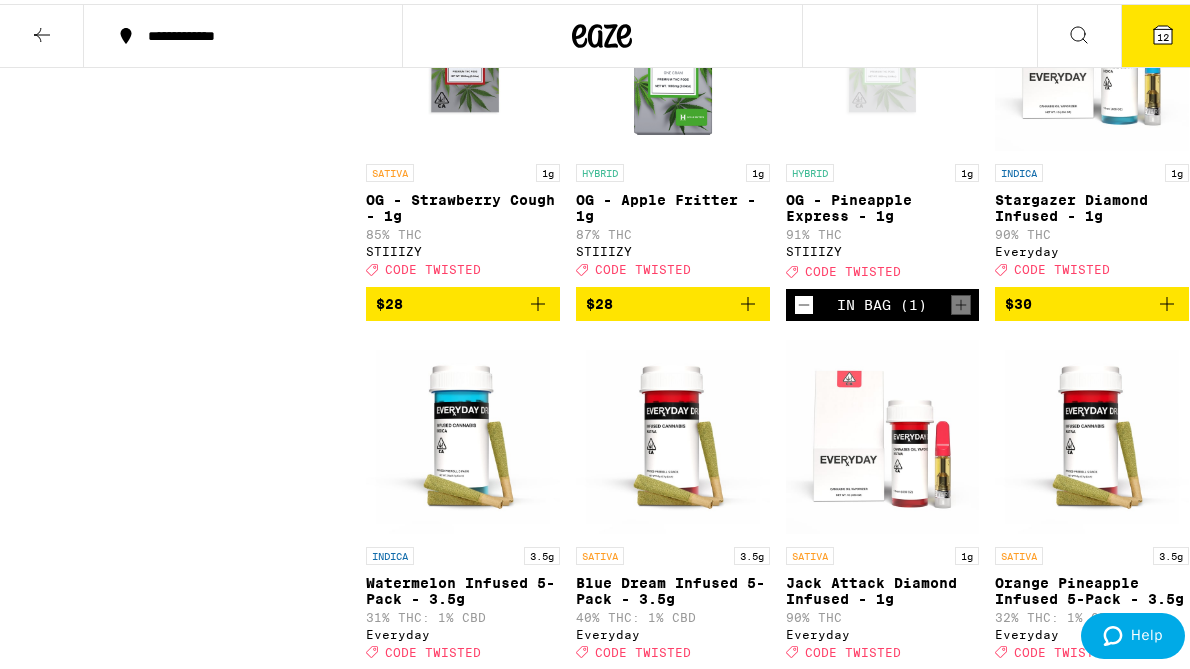 scroll, scrollTop: 5186, scrollLeft: 0, axis: vertical 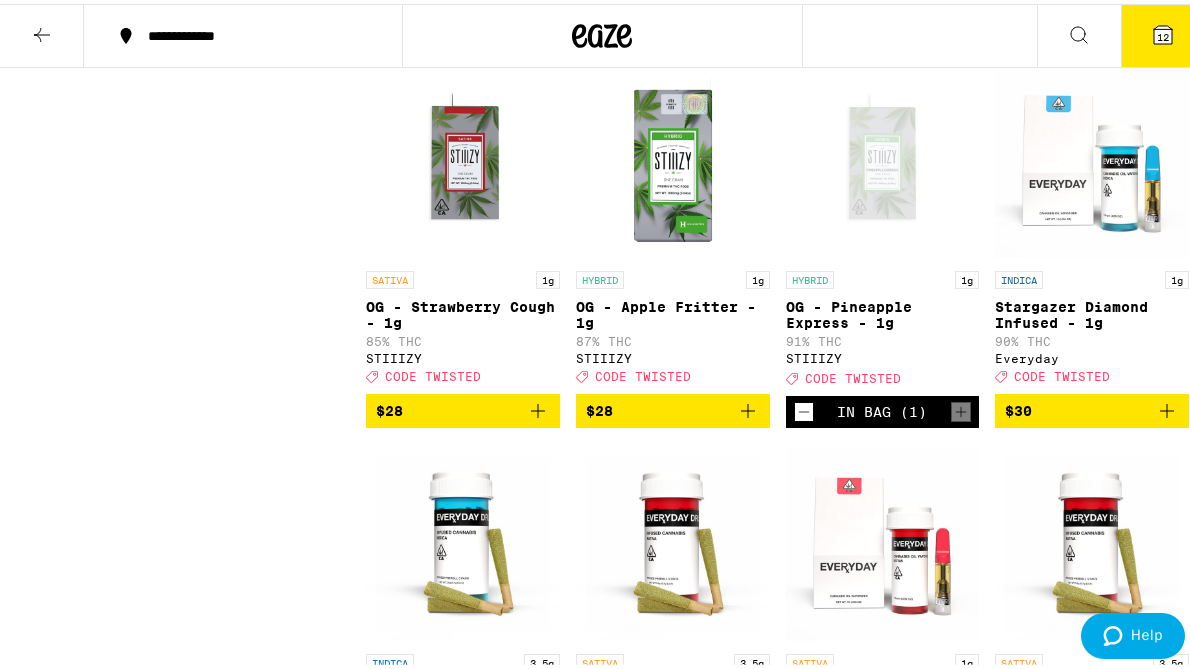 click 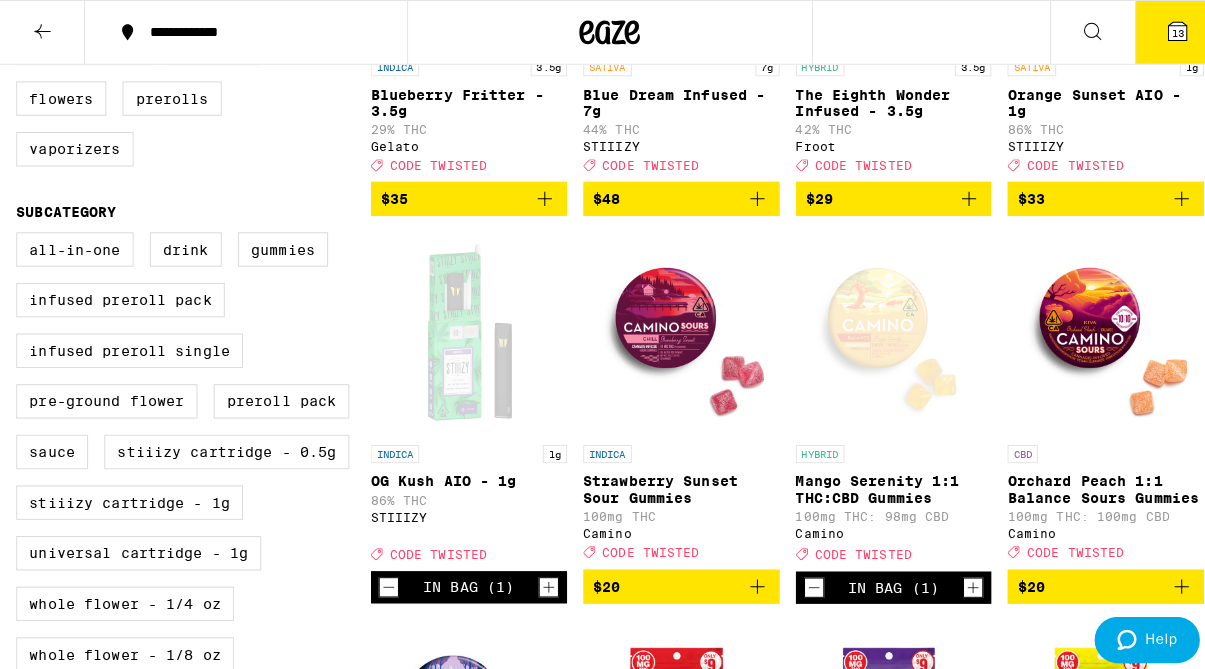 scroll, scrollTop: 425, scrollLeft: 0, axis: vertical 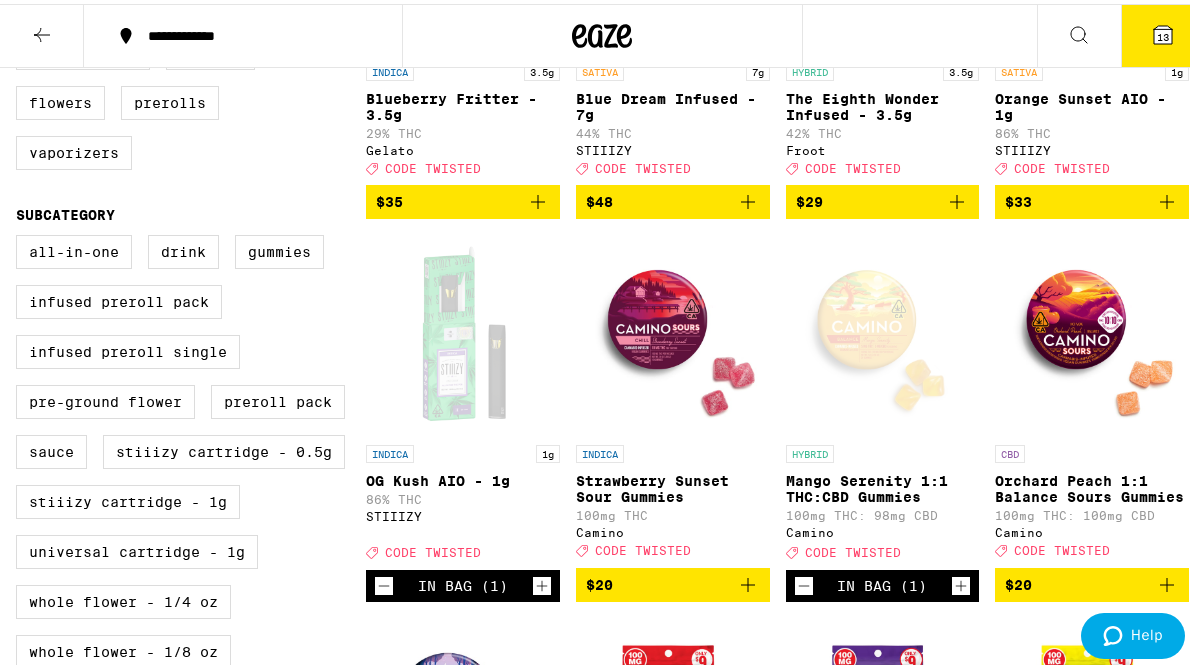 click 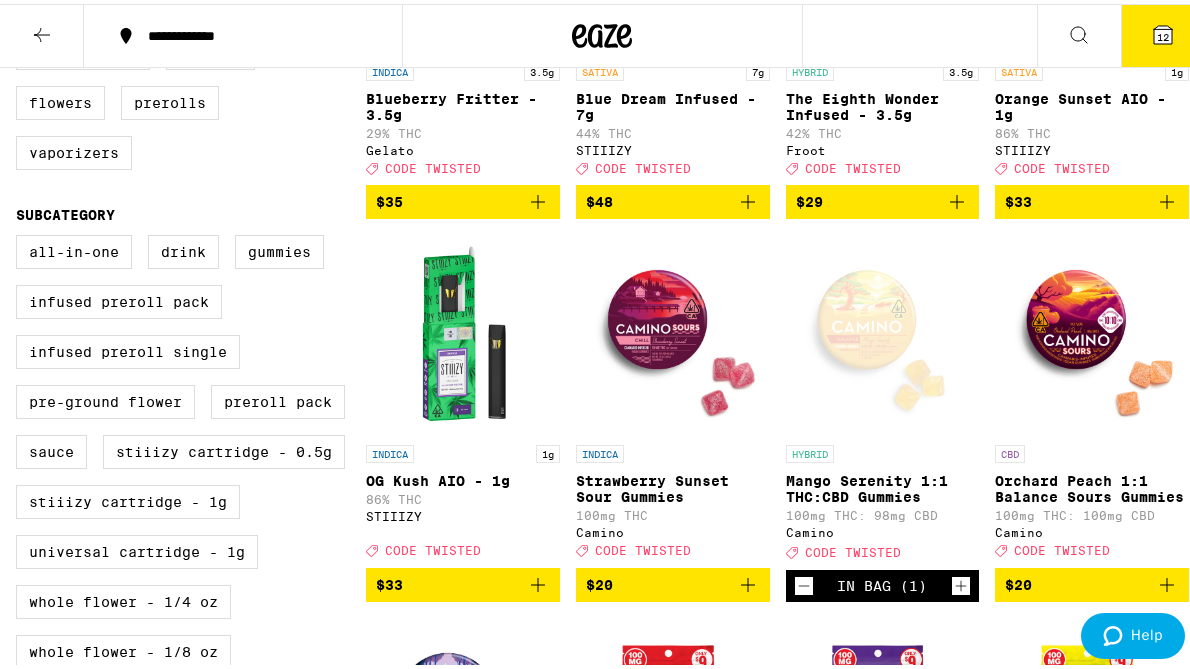 click at bounding box center [463, 331] 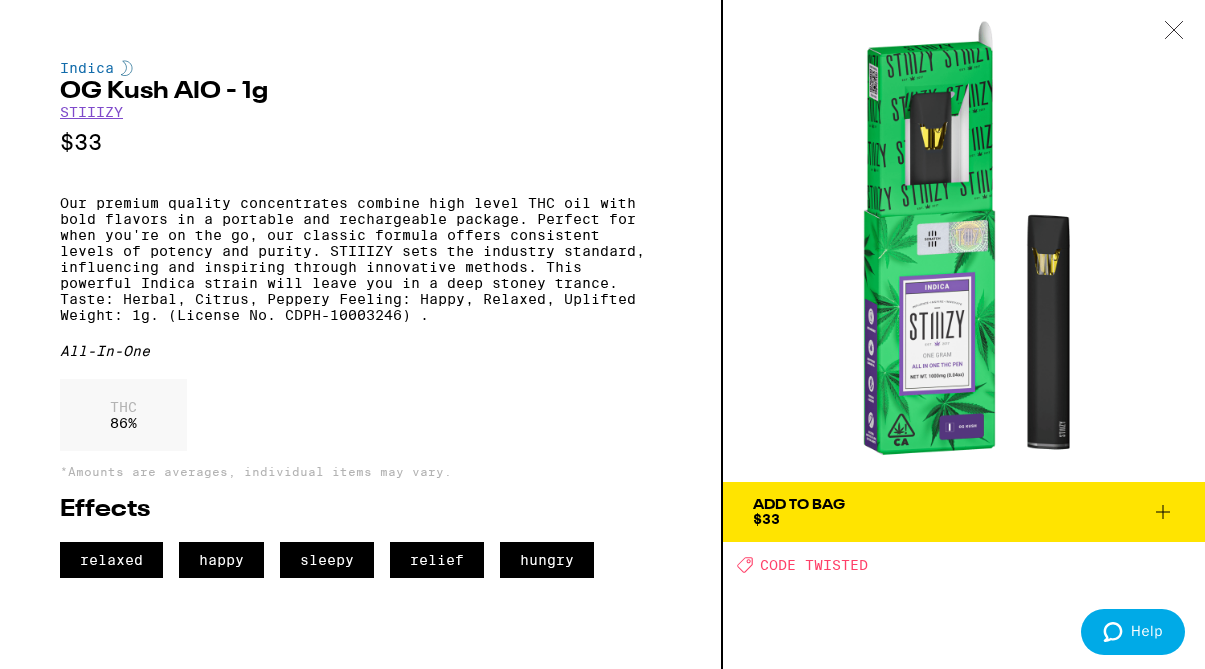 click at bounding box center [1174, 31] 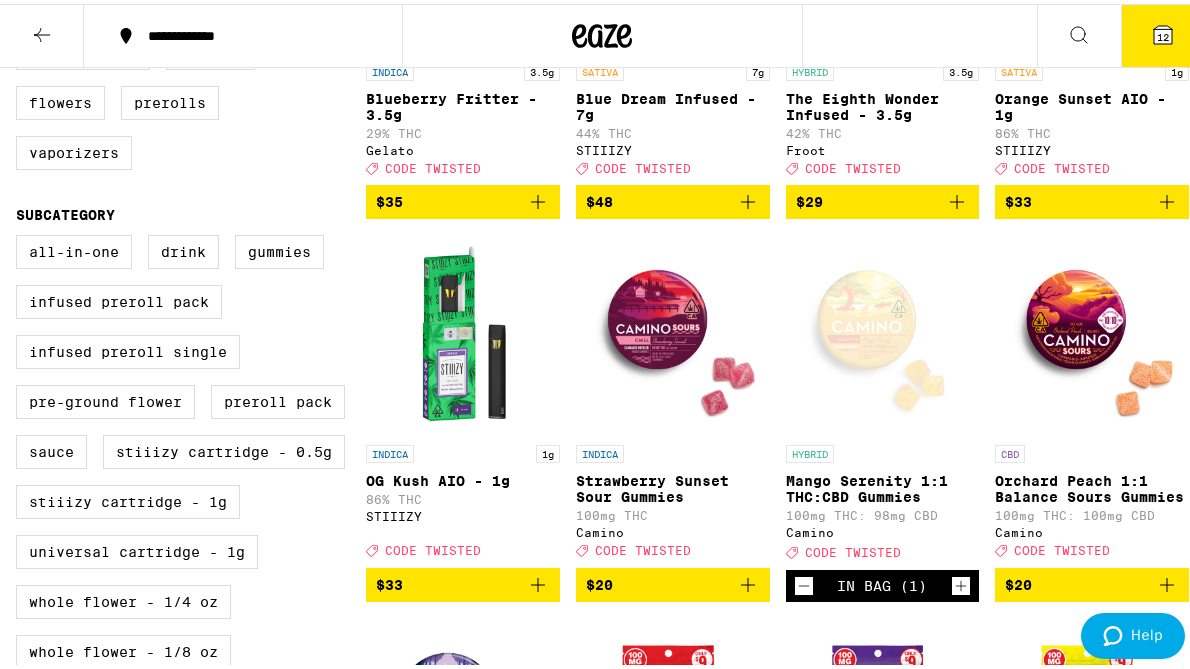 click on "12" at bounding box center (1163, 32) 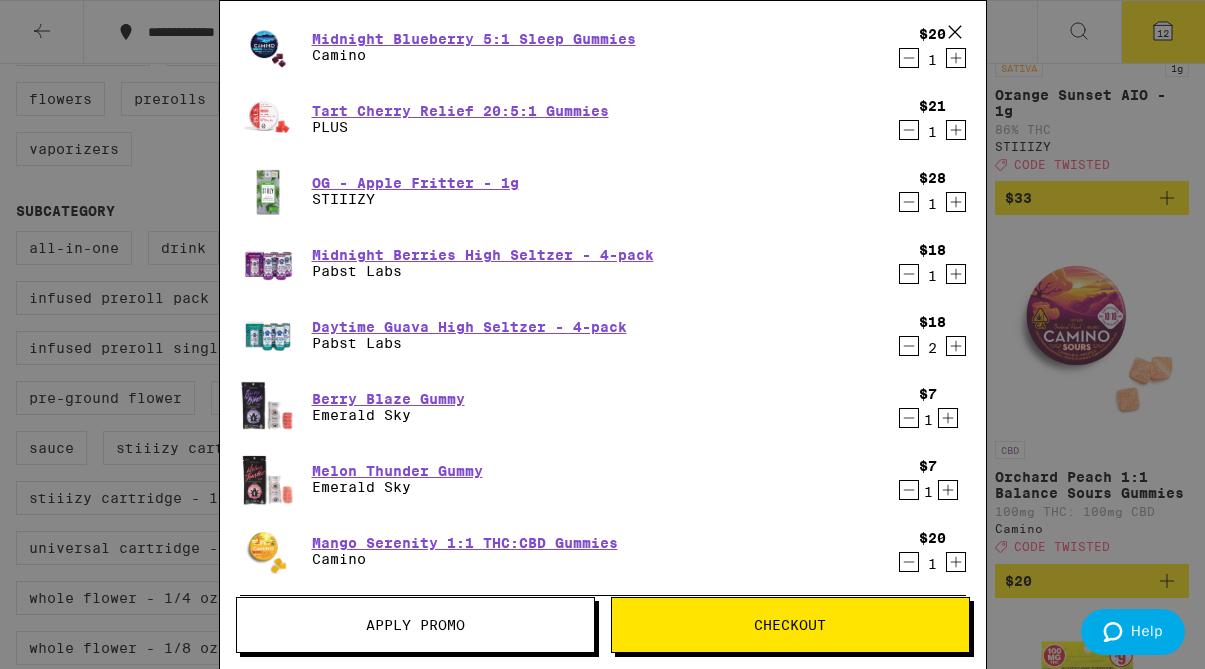 scroll, scrollTop: 329, scrollLeft: 0, axis: vertical 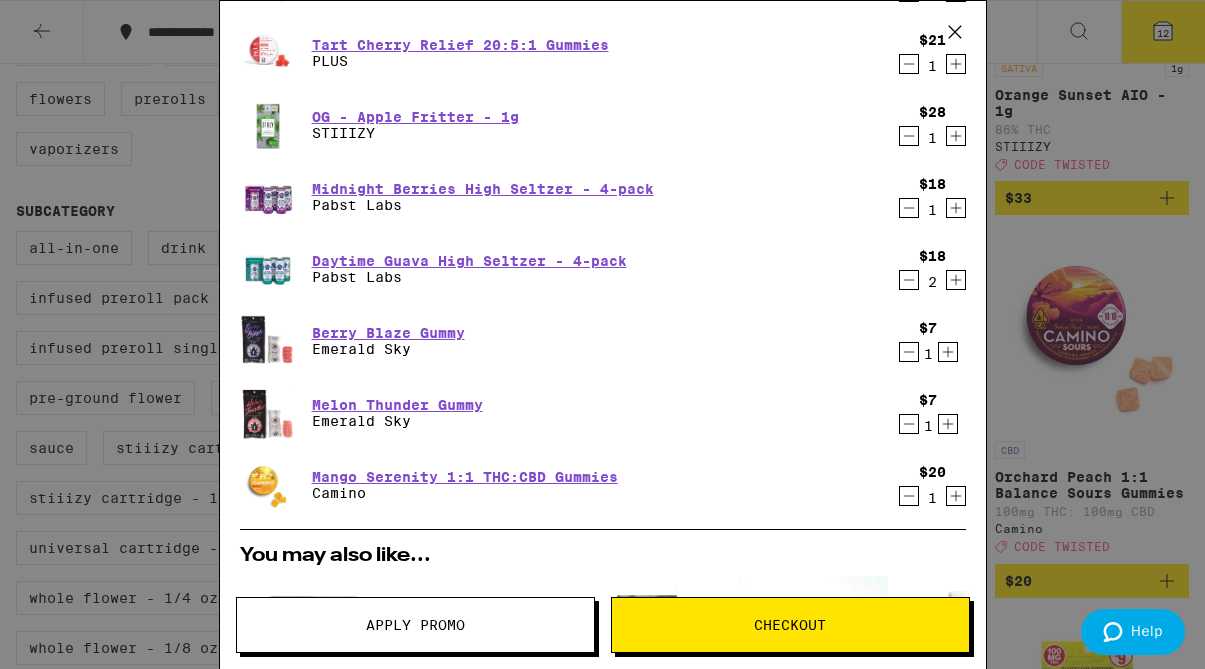 click on "Checkout" at bounding box center [790, 625] 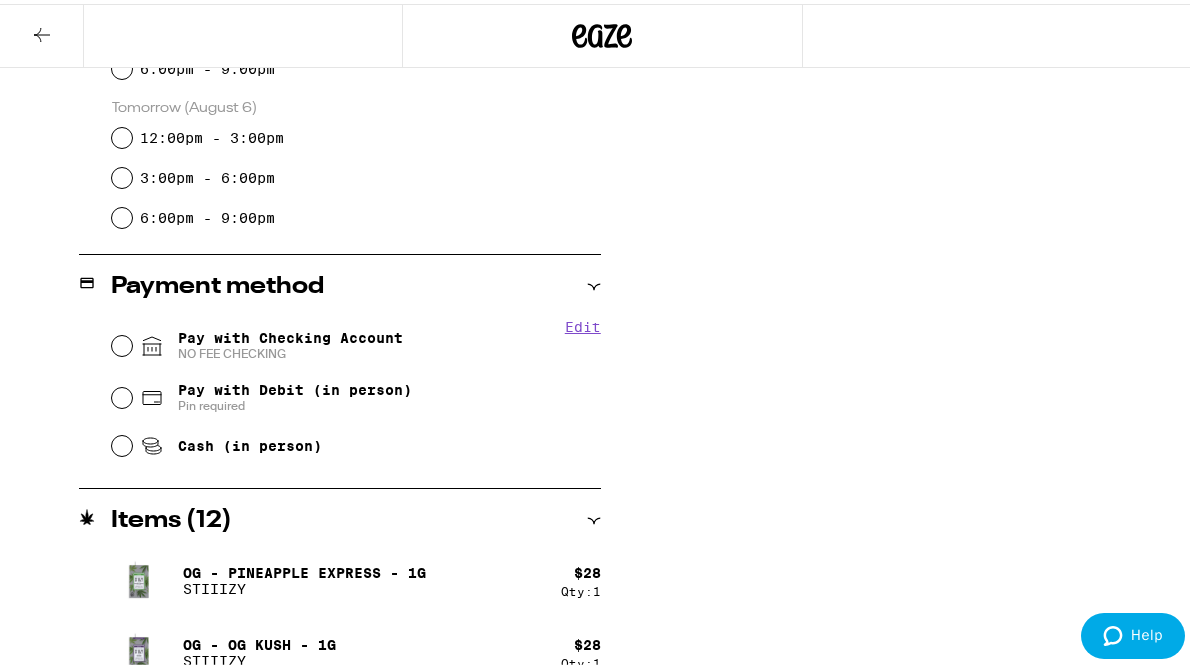 scroll, scrollTop: 638, scrollLeft: 0, axis: vertical 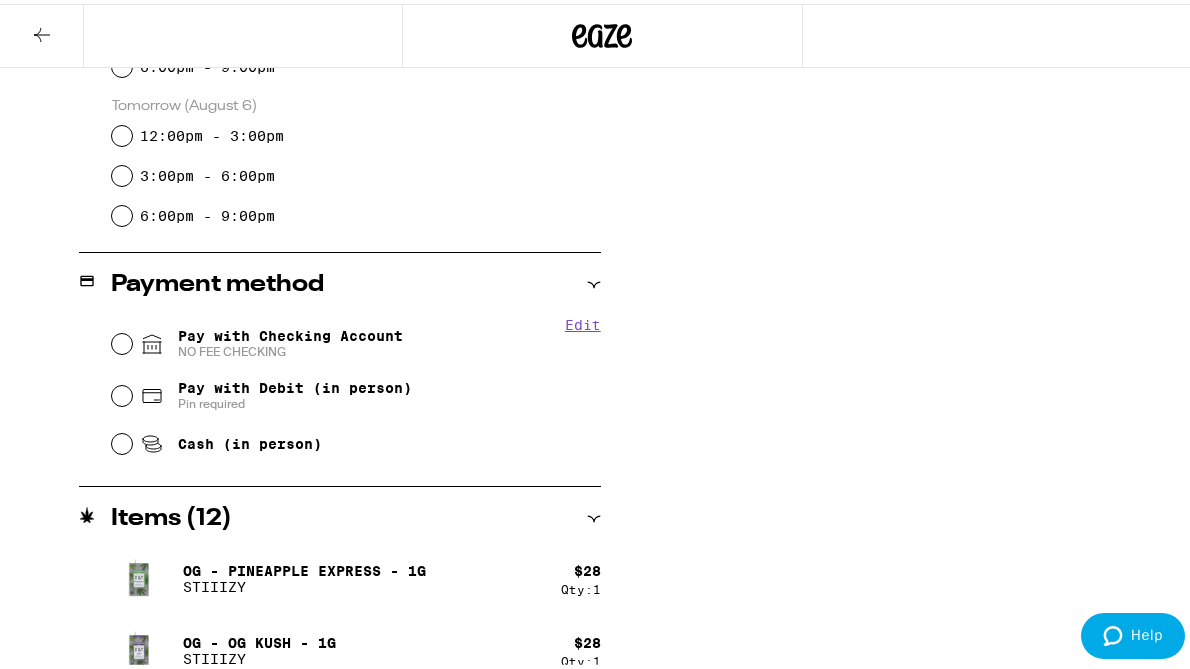 click on "Edit Pay with Checking Account NO FEE CHECKING Pay with Debit (in person) Pin required Cash (in person)" at bounding box center [356, 387] 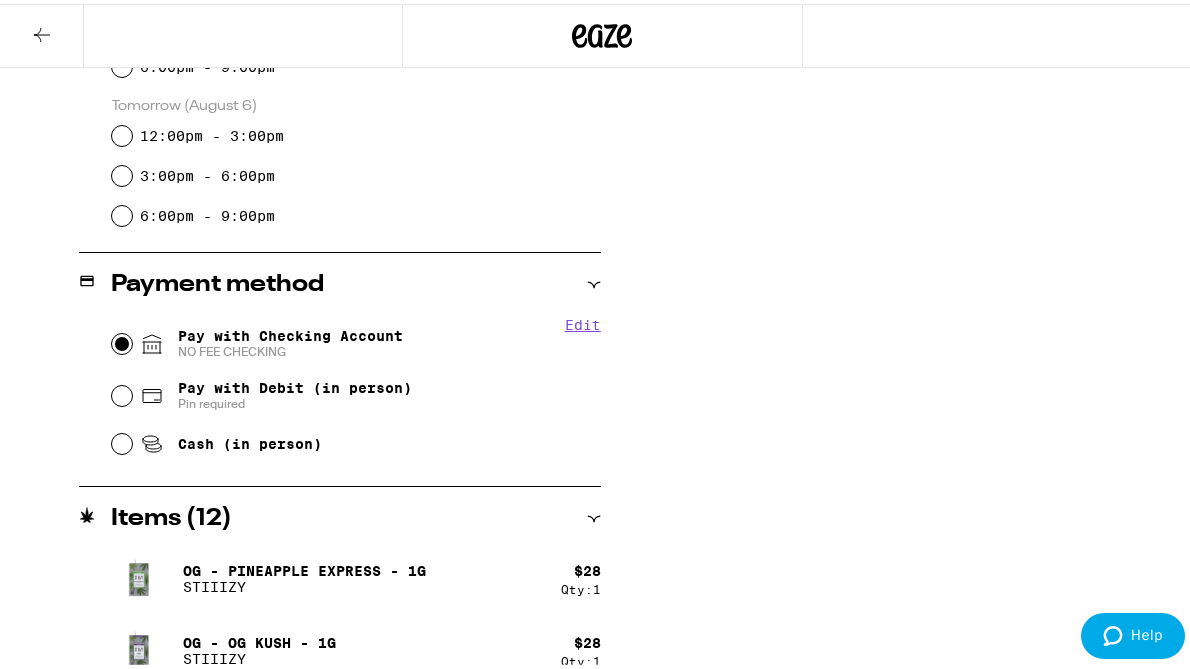 click on "Pay with Checking Account NO FEE CHECKING" at bounding box center [122, 340] 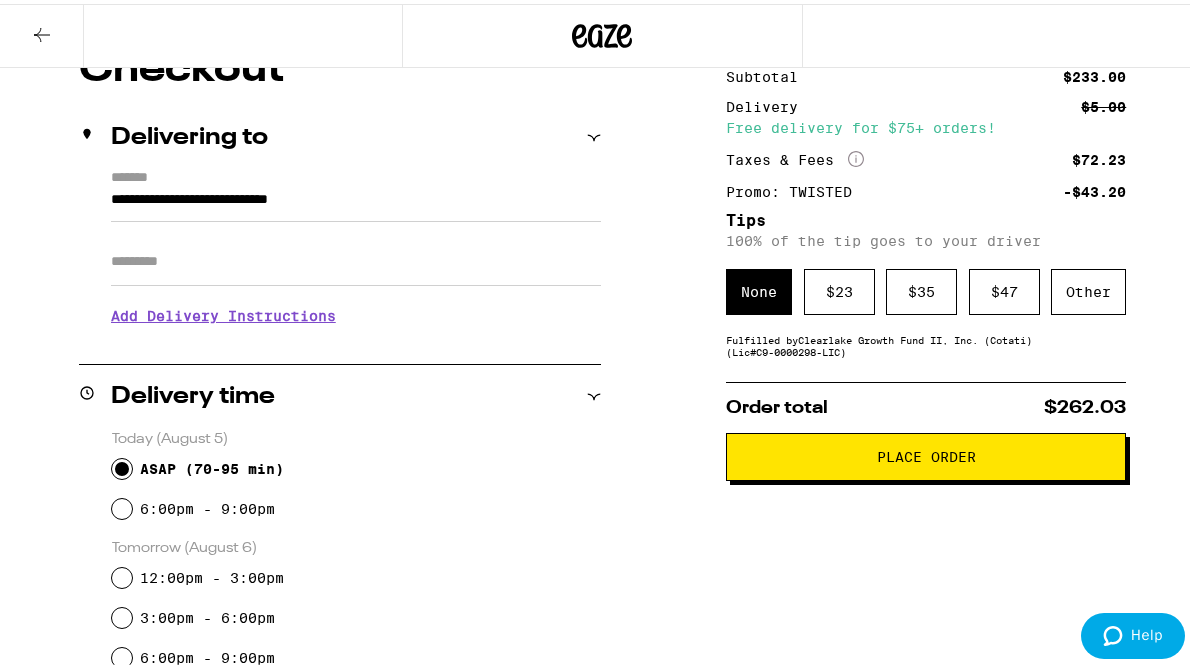 scroll, scrollTop: 199, scrollLeft: 0, axis: vertical 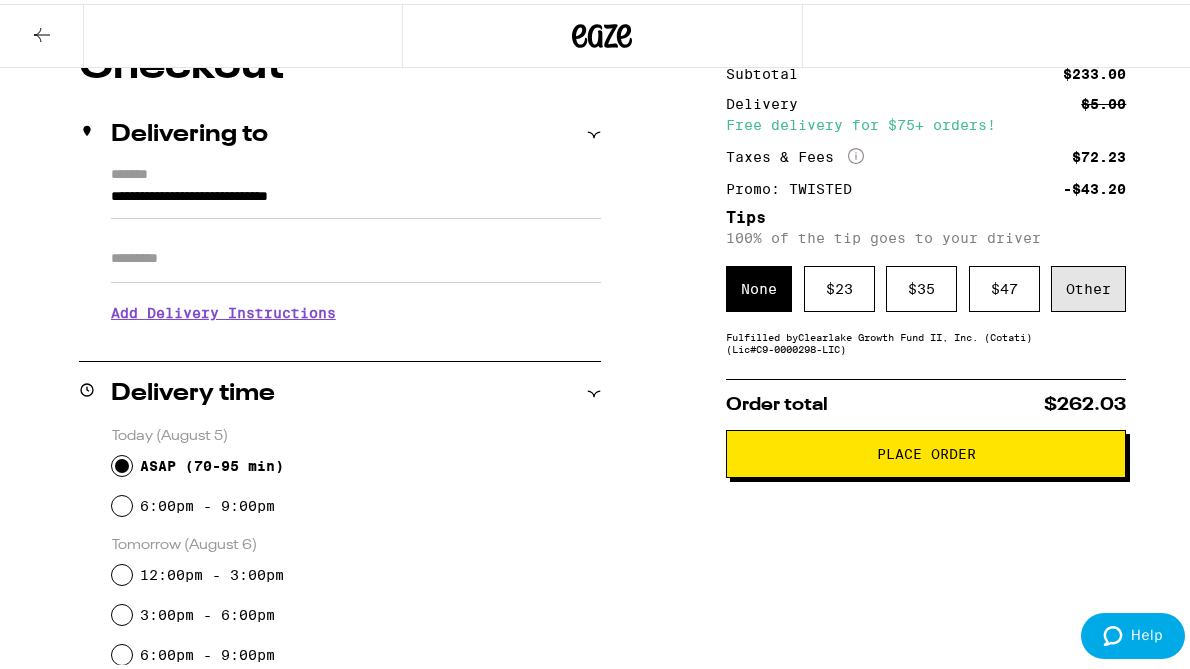 click on "Other" at bounding box center (1088, 285) 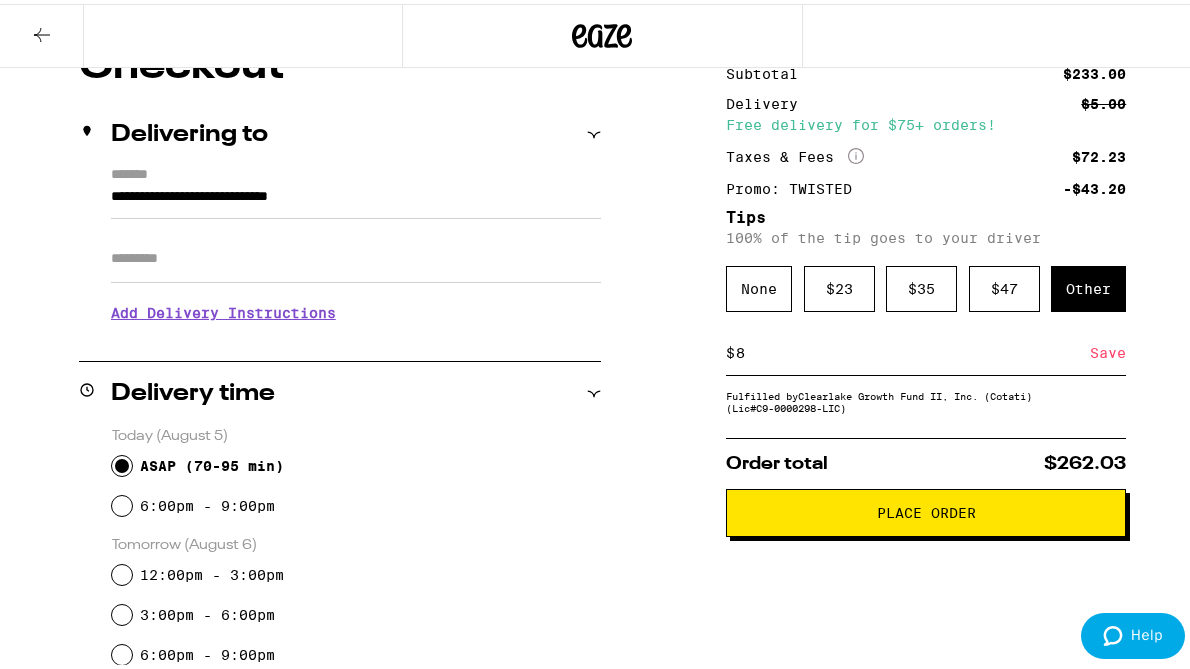 type on "8" 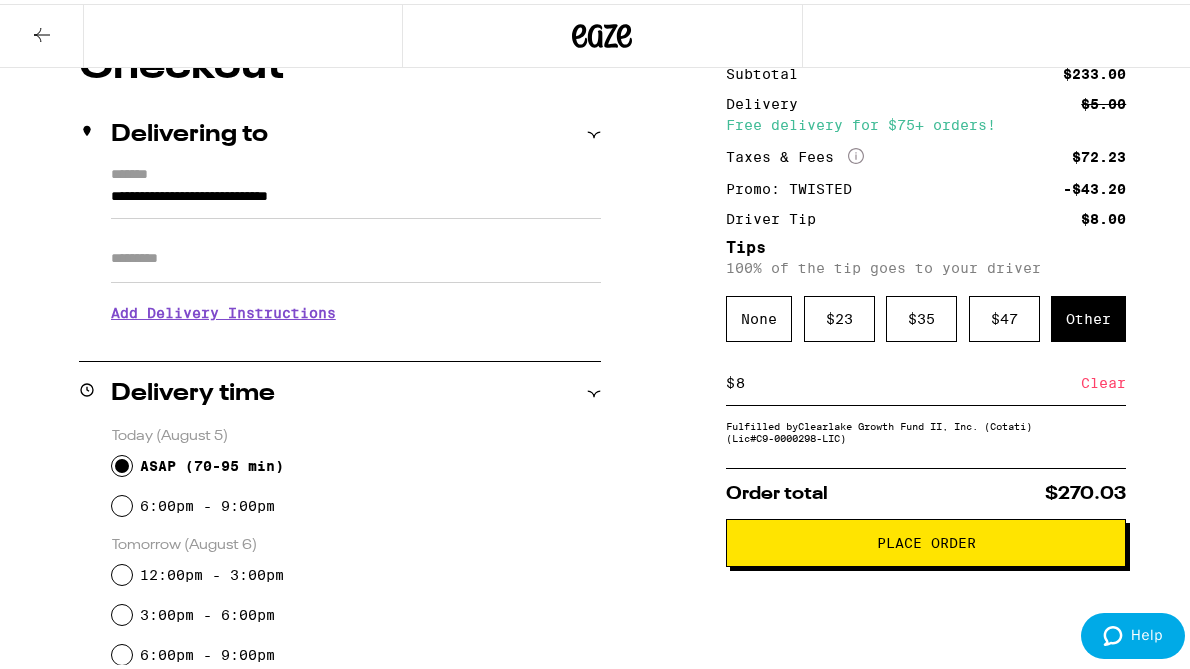 click on "Place Order" at bounding box center [926, 539] 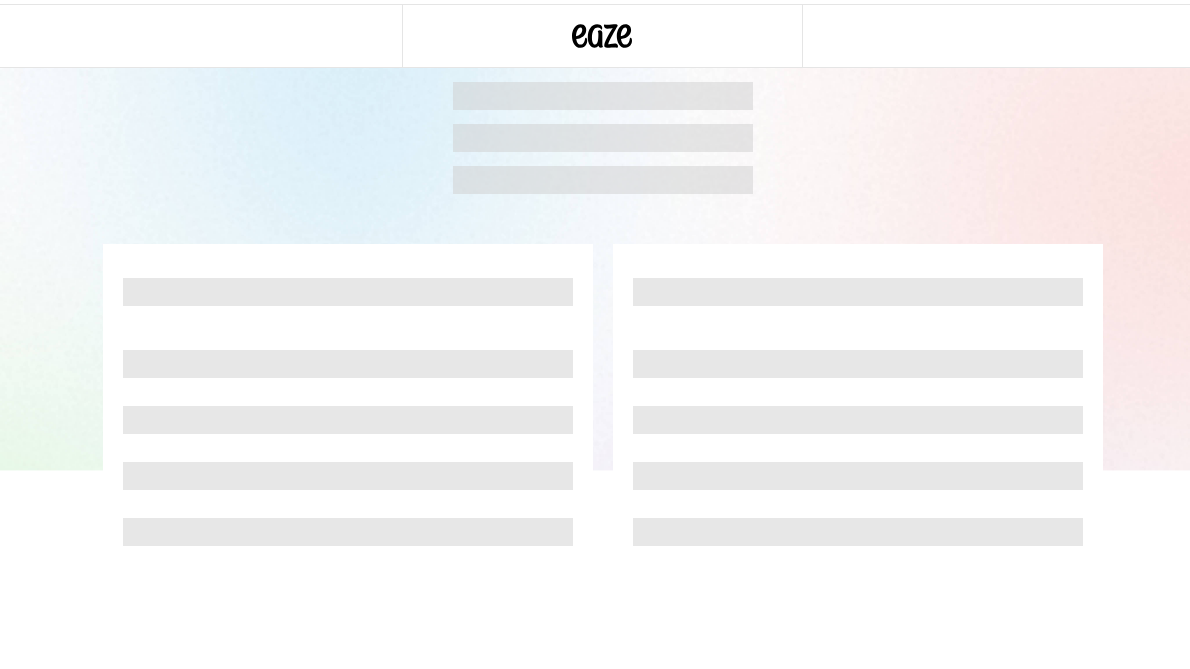 scroll, scrollTop: 0, scrollLeft: 0, axis: both 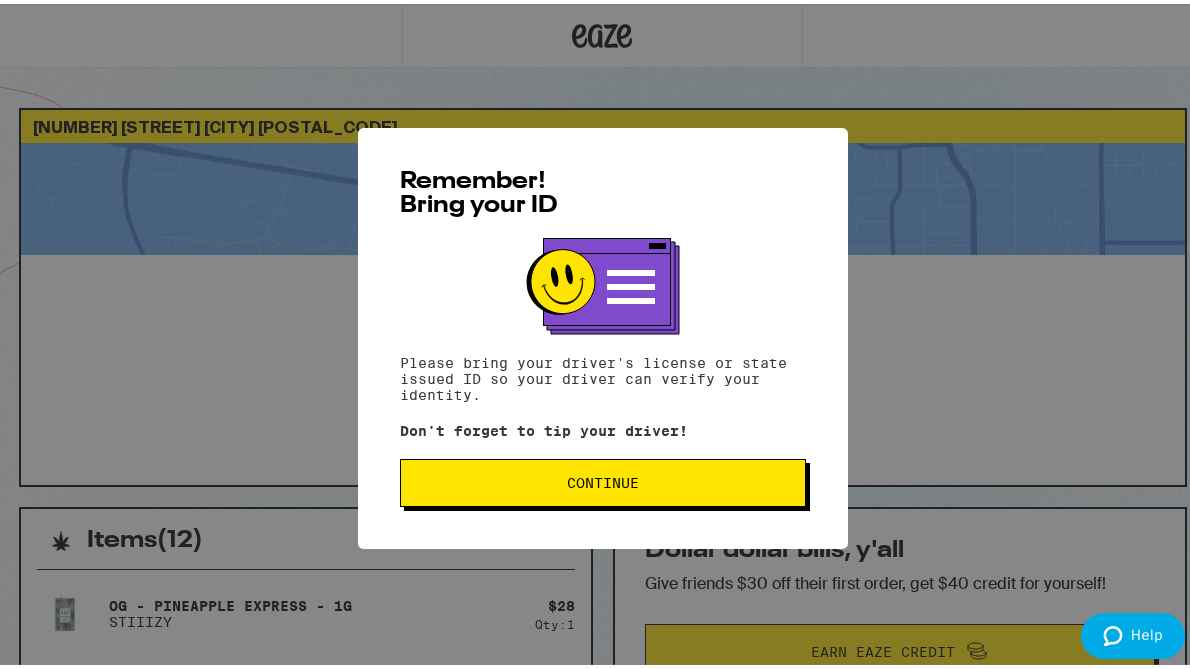 click on "Continue" at bounding box center (603, 479) 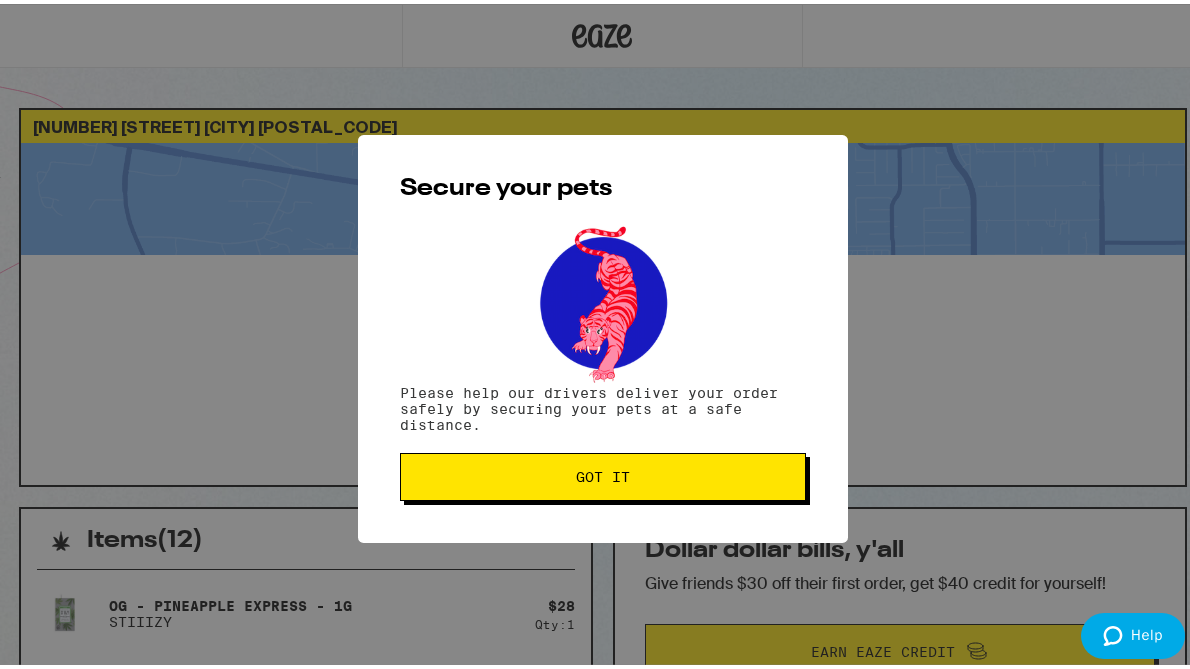 click on "Got it" at bounding box center (603, 473) 